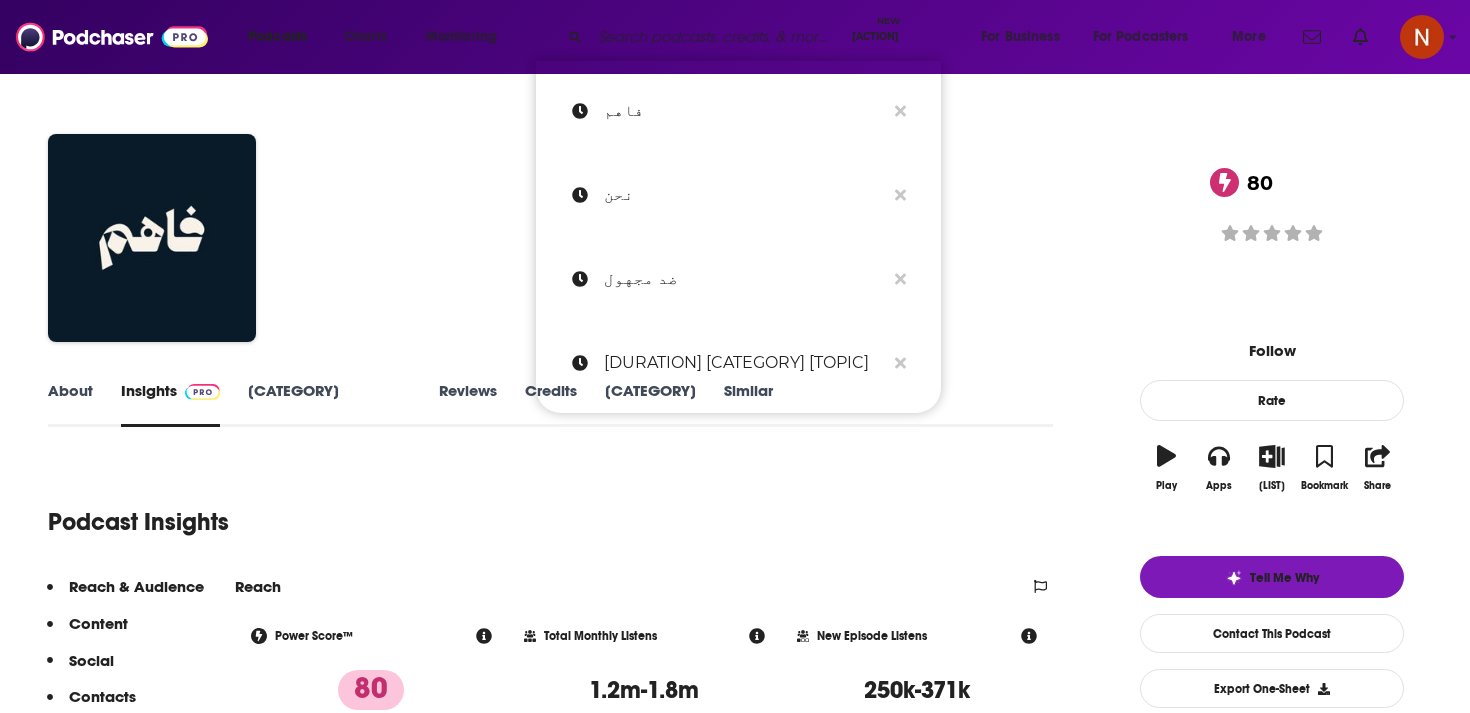 scroll, scrollTop: 81, scrollLeft: 0, axis: vertical 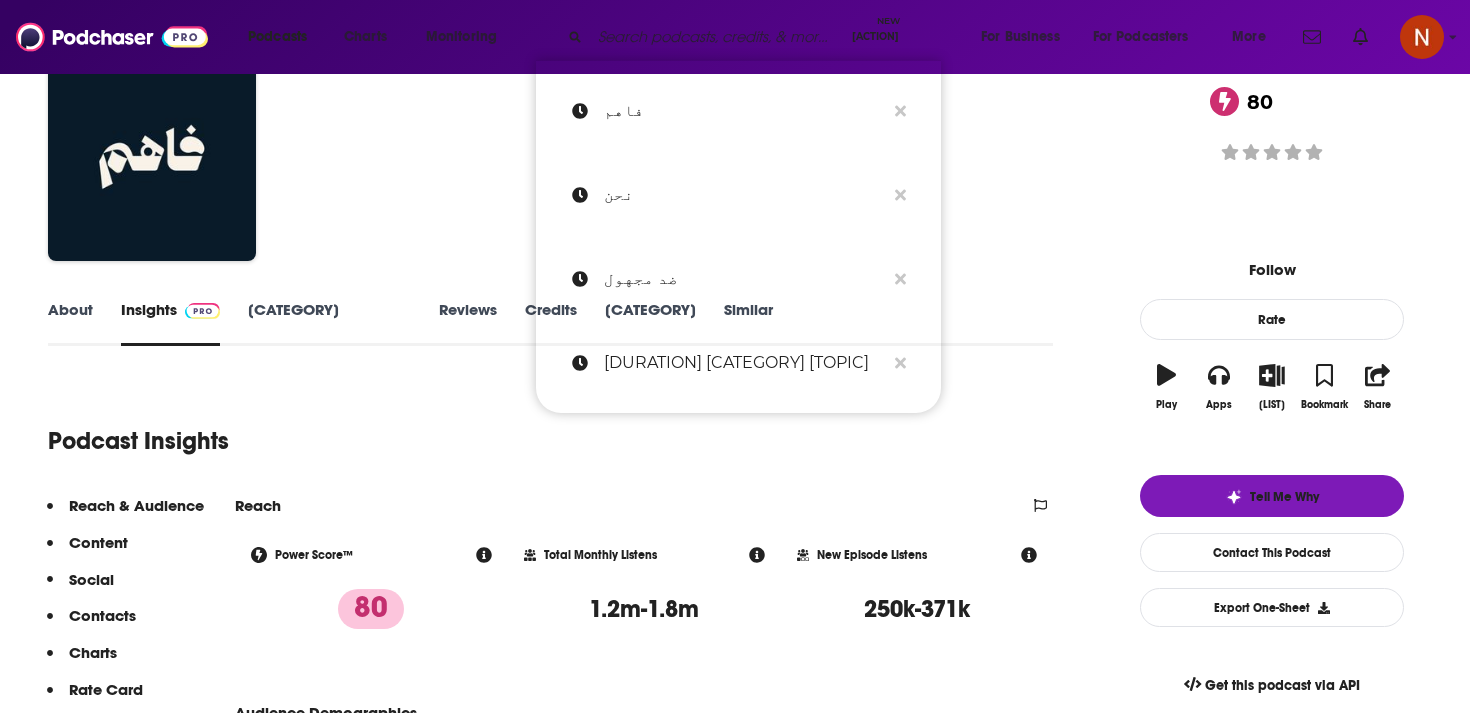 paste on "بلا كلام فاضي" 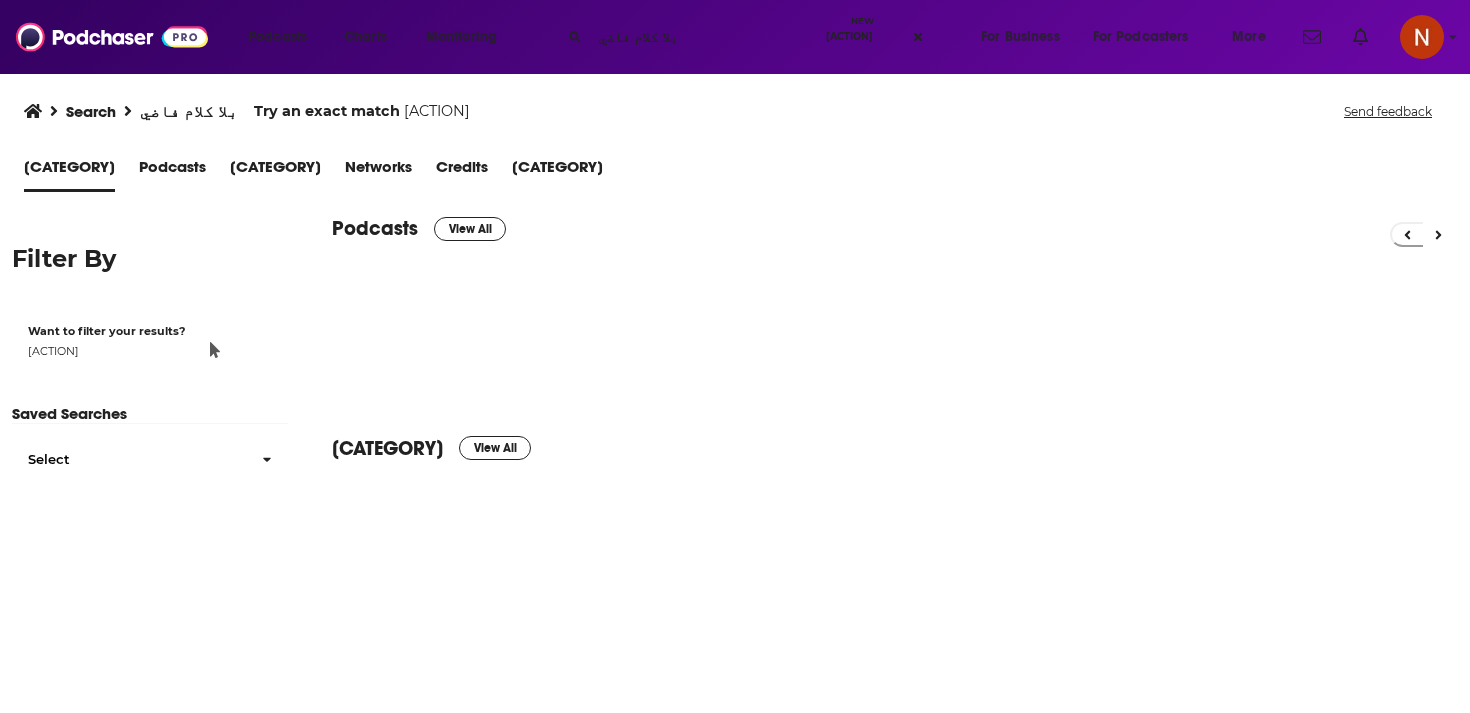scroll, scrollTop: 0, scrollLeft: 0, axis: both 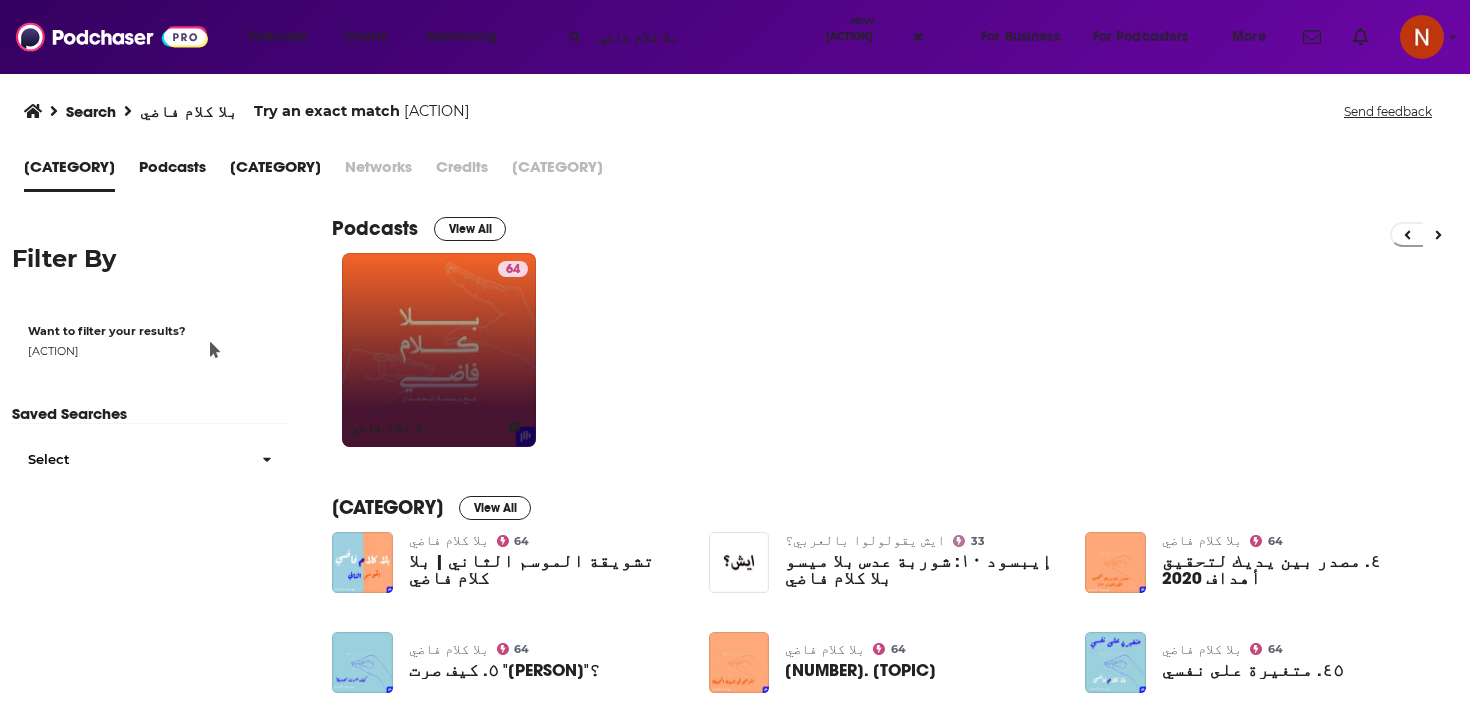 click on "[NUMBER] بلا كلام فاضي" at bounding box center [439, 350] 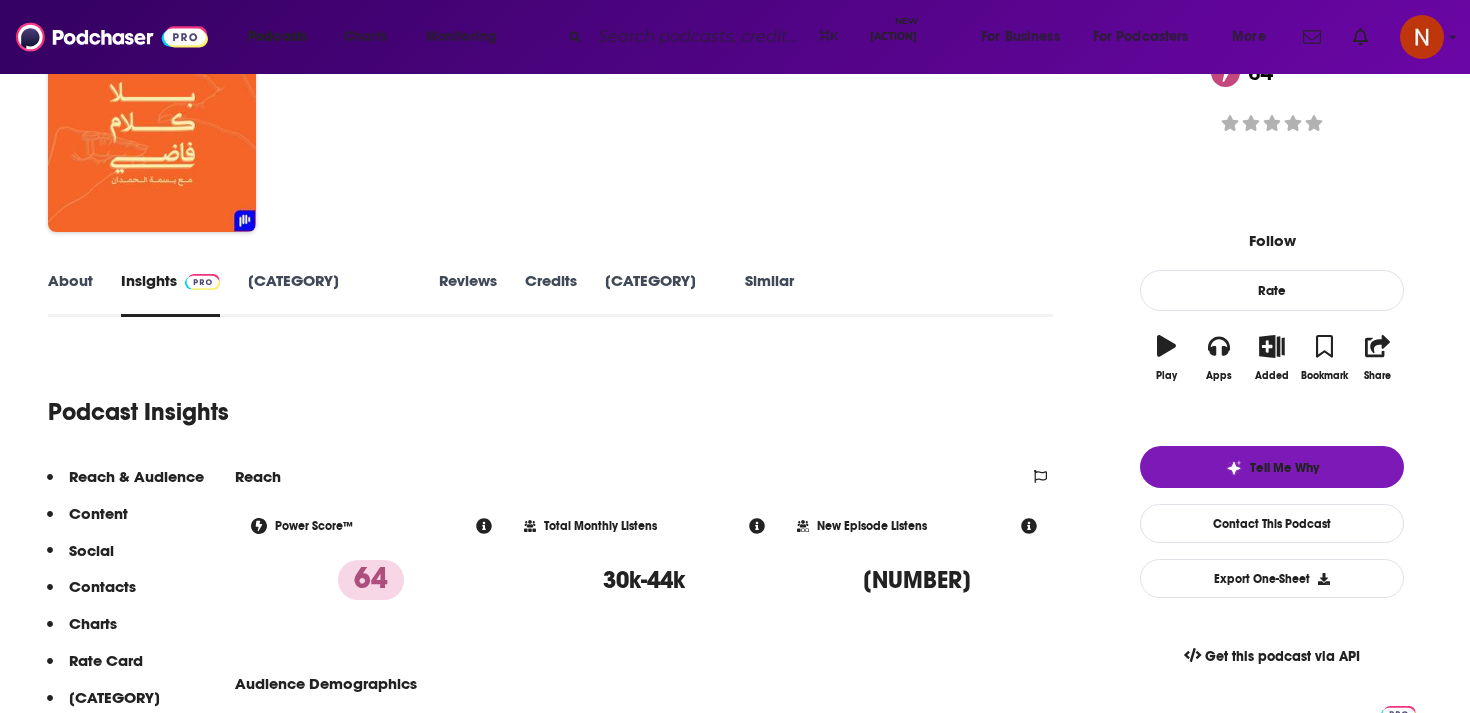 scroll, scrollTop: 109, scrollLeft: 0, axis: vertical 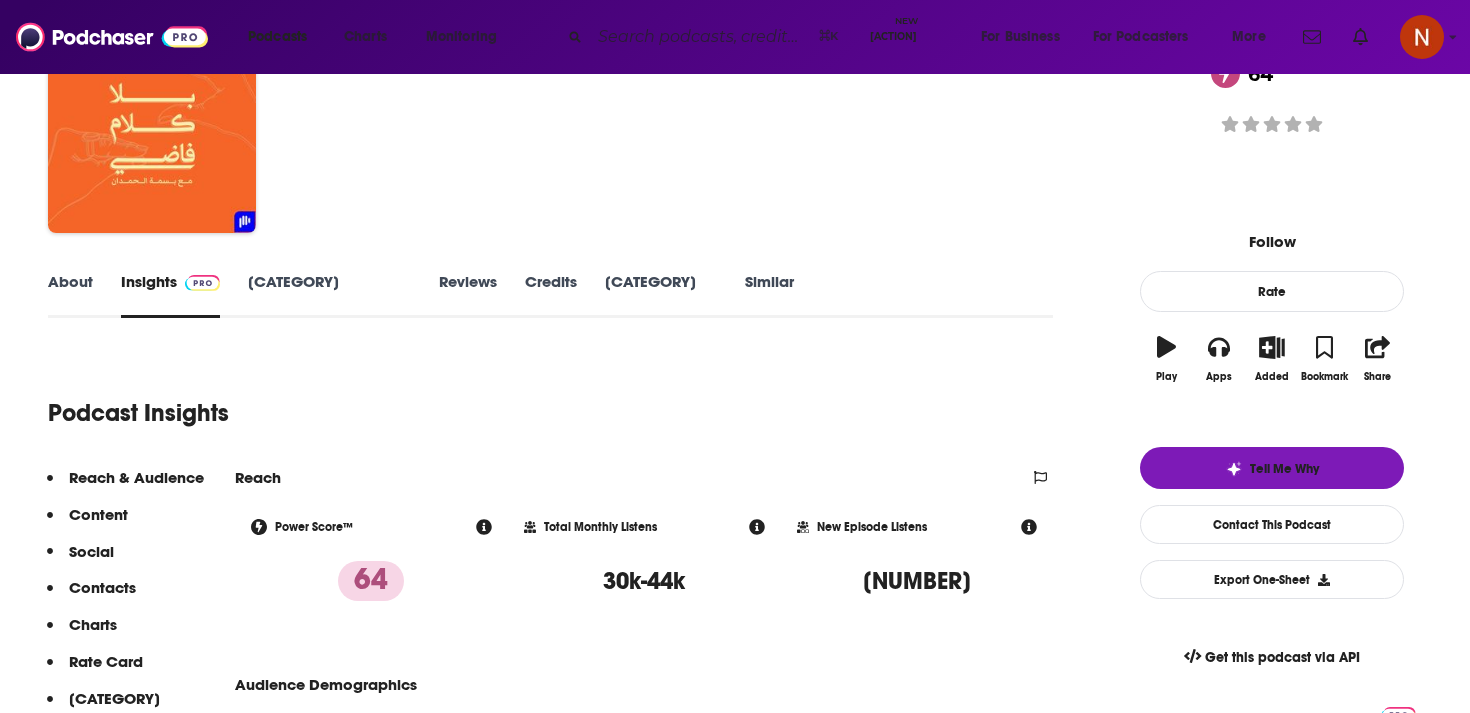 click on "Episodes 109" at bounding box center (329, 295) 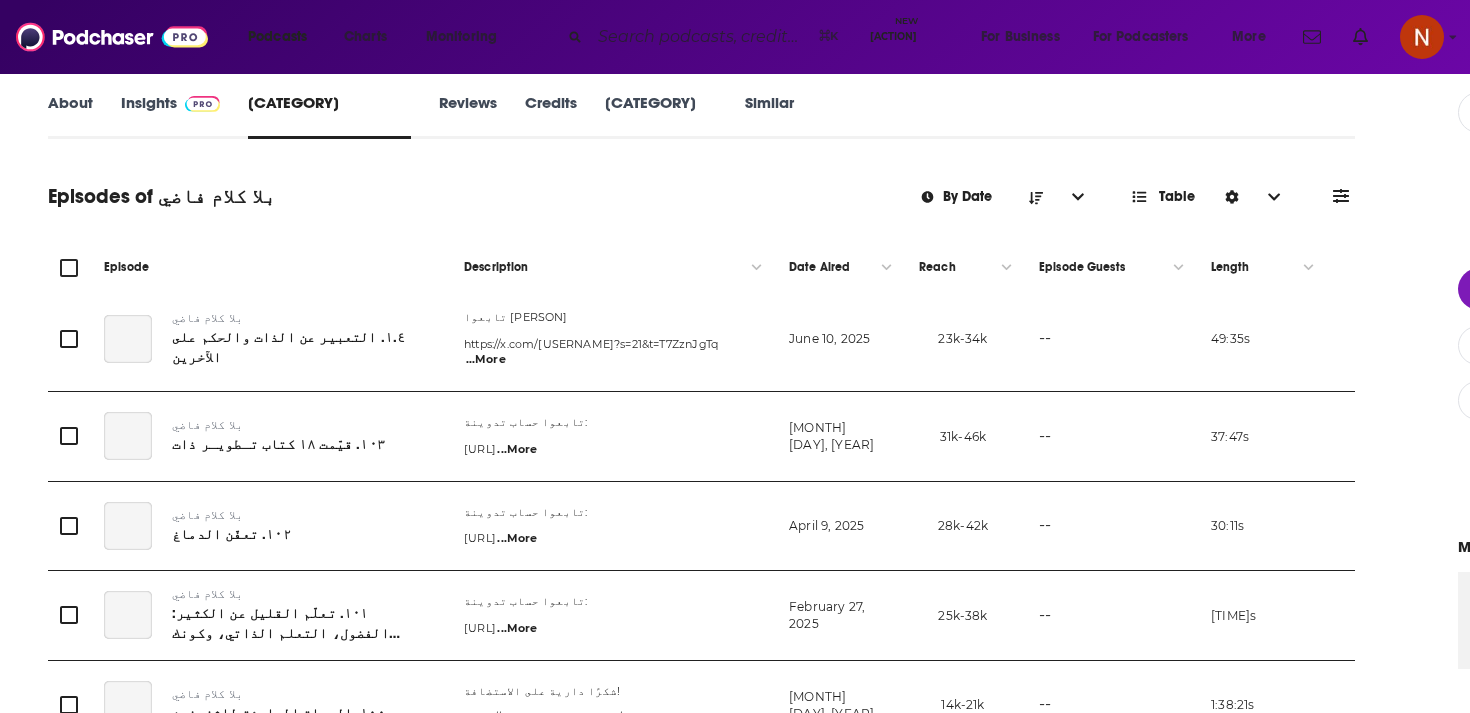 scroll, scrollTop: 307, scrollLeft: 0, axis: vertical 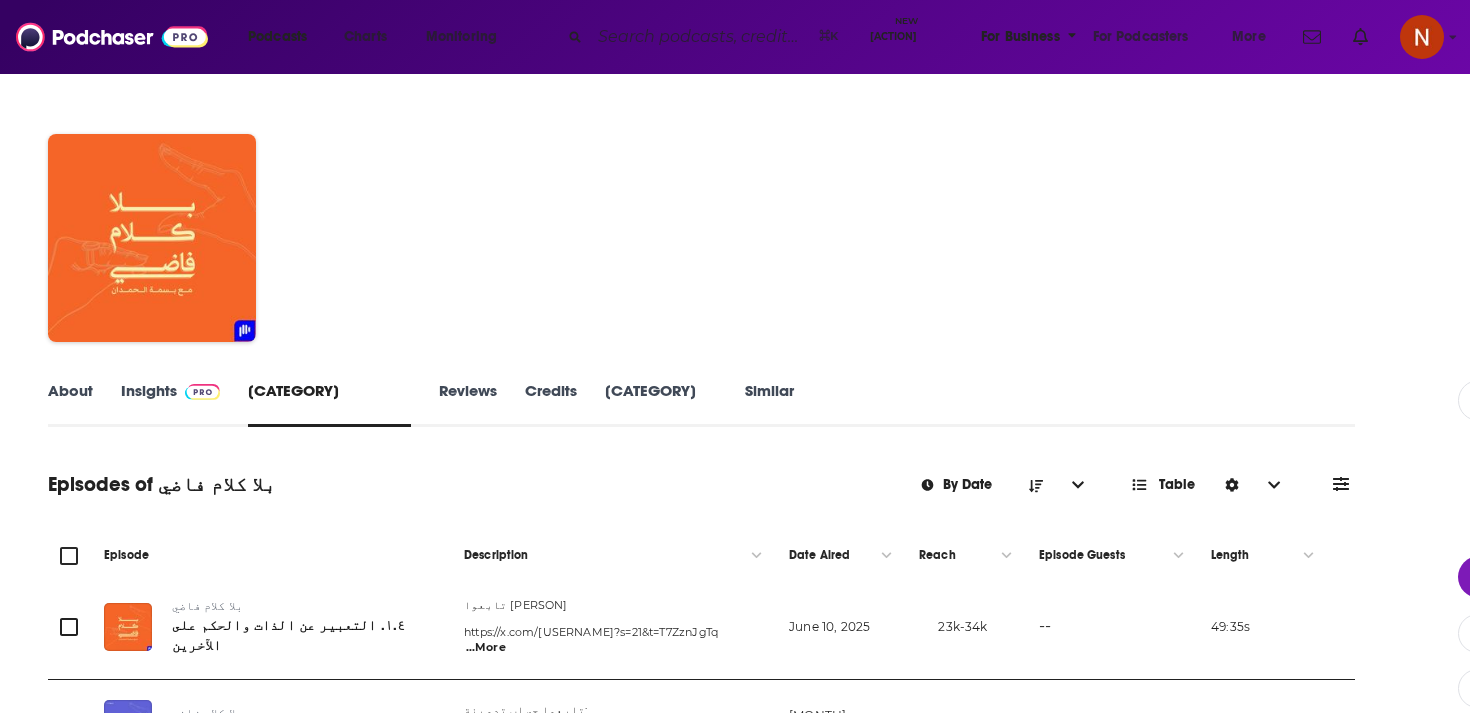 click on "For Business" at bounding box center (1020, 37) 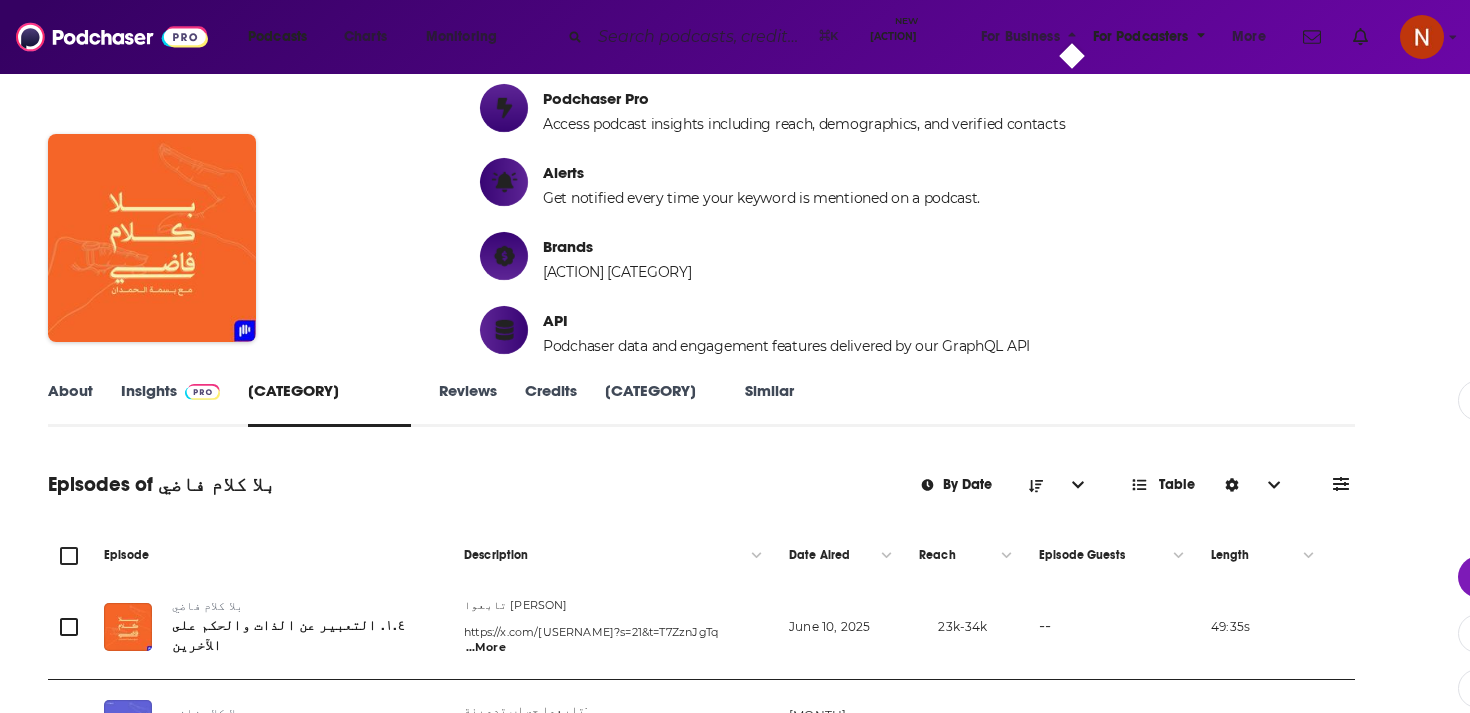 click on "For Podcasters" at bounding box center (1141, 37) 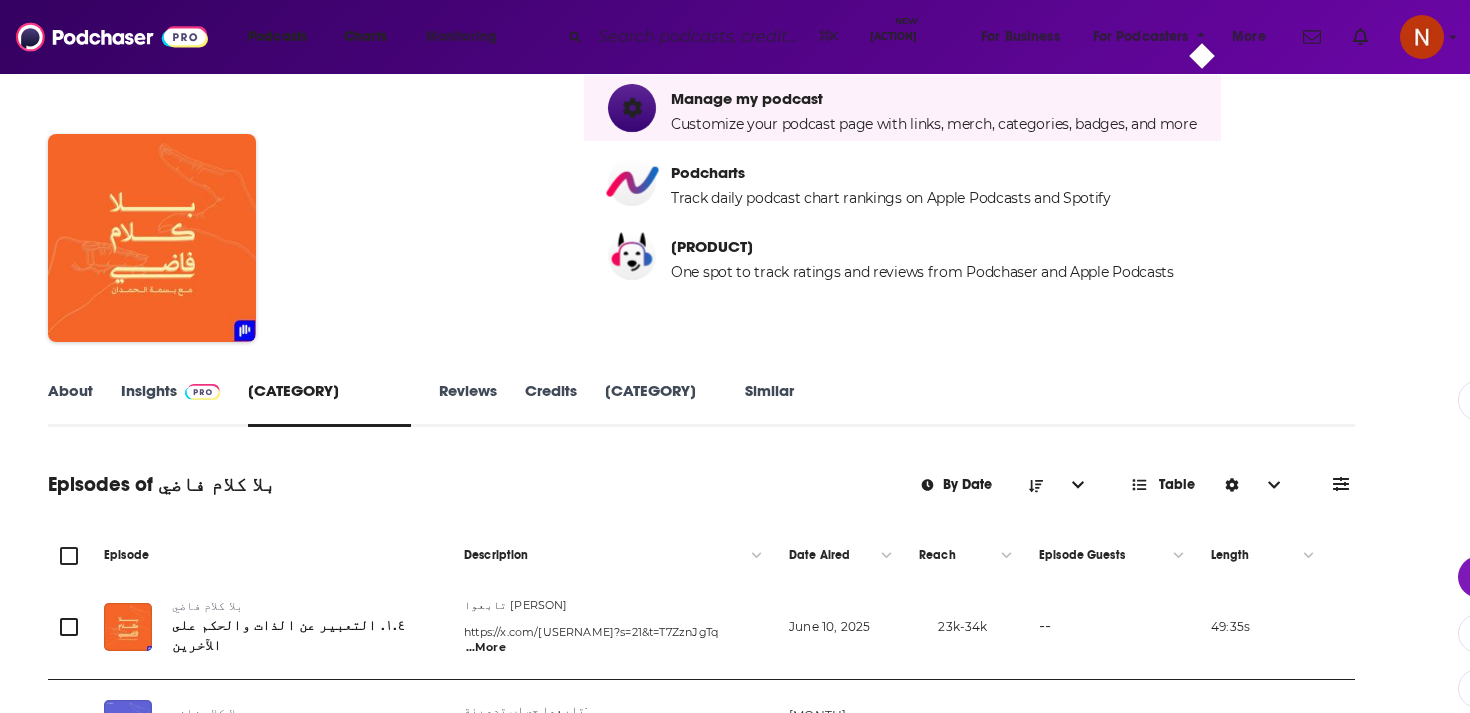 click on "Charts" at bounding box center [365, 37] 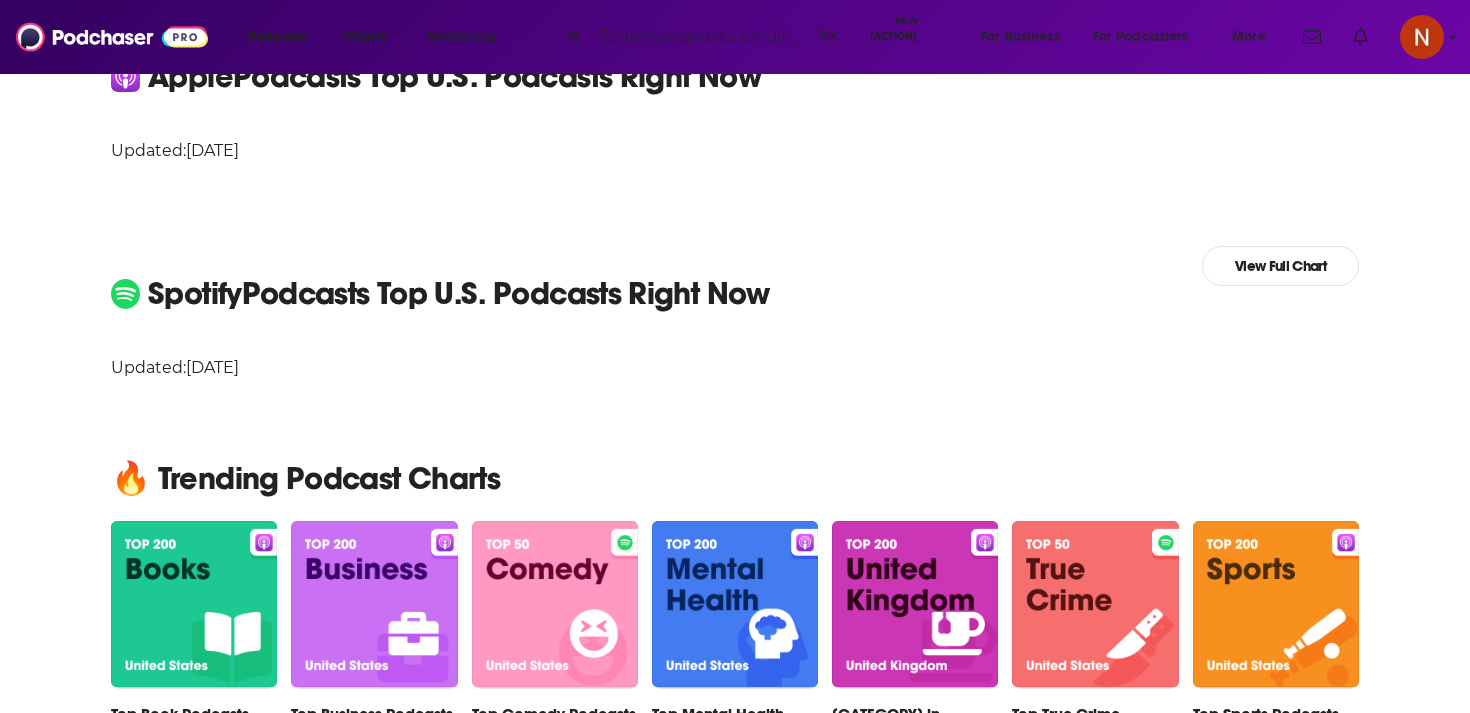 scroll, scrollTop: 535, scrollLeft: 0, axis: vertical 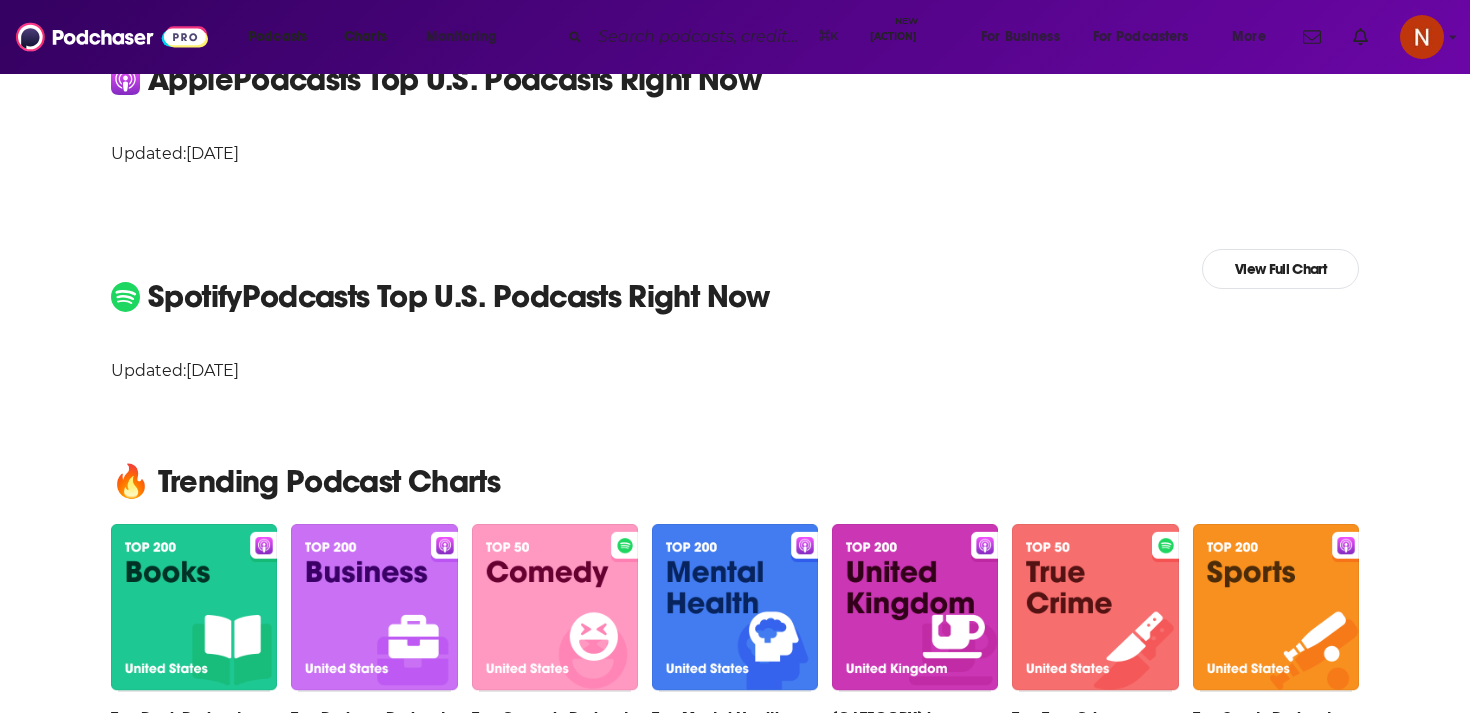 click at bounding box center (735, 608) 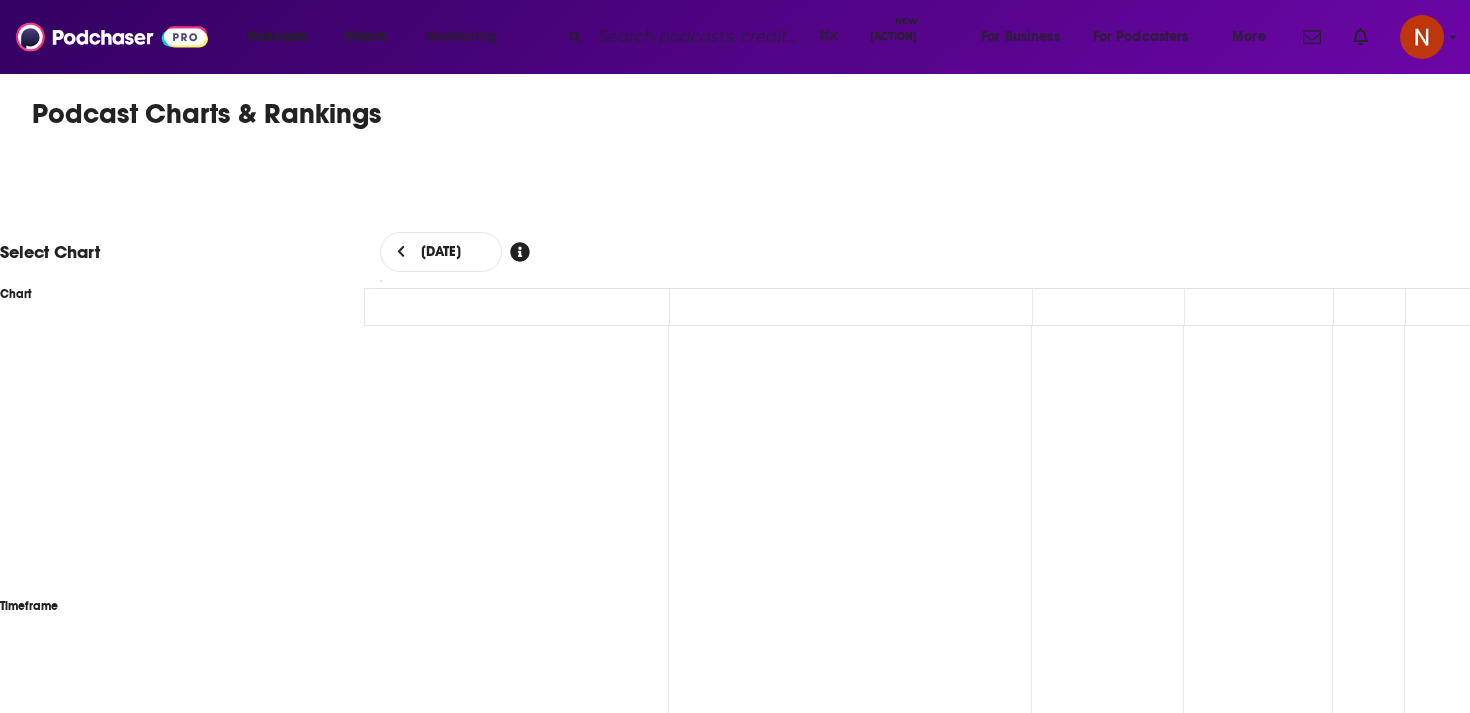 scroll, scrollTop: 0, scrollLeft: 0, axis: both 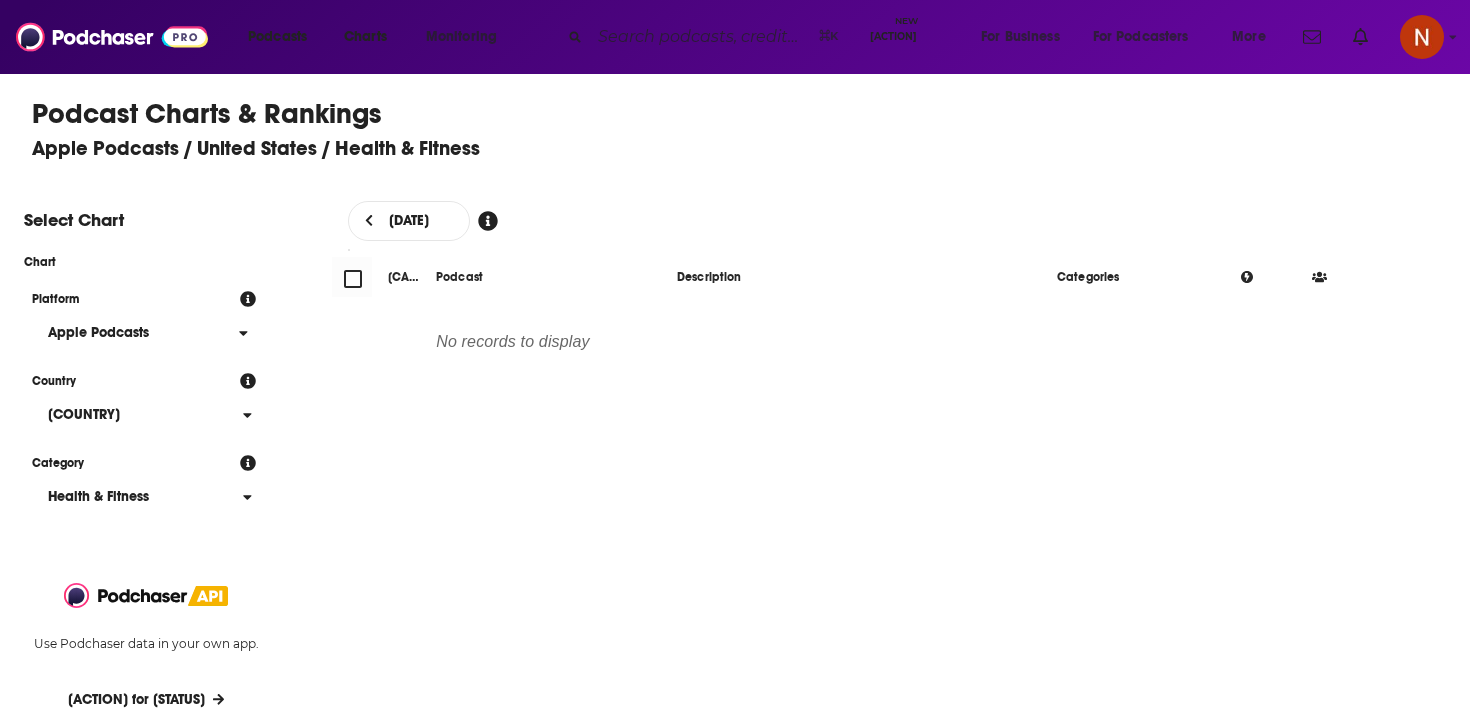 click at bounding box center (369, 221) 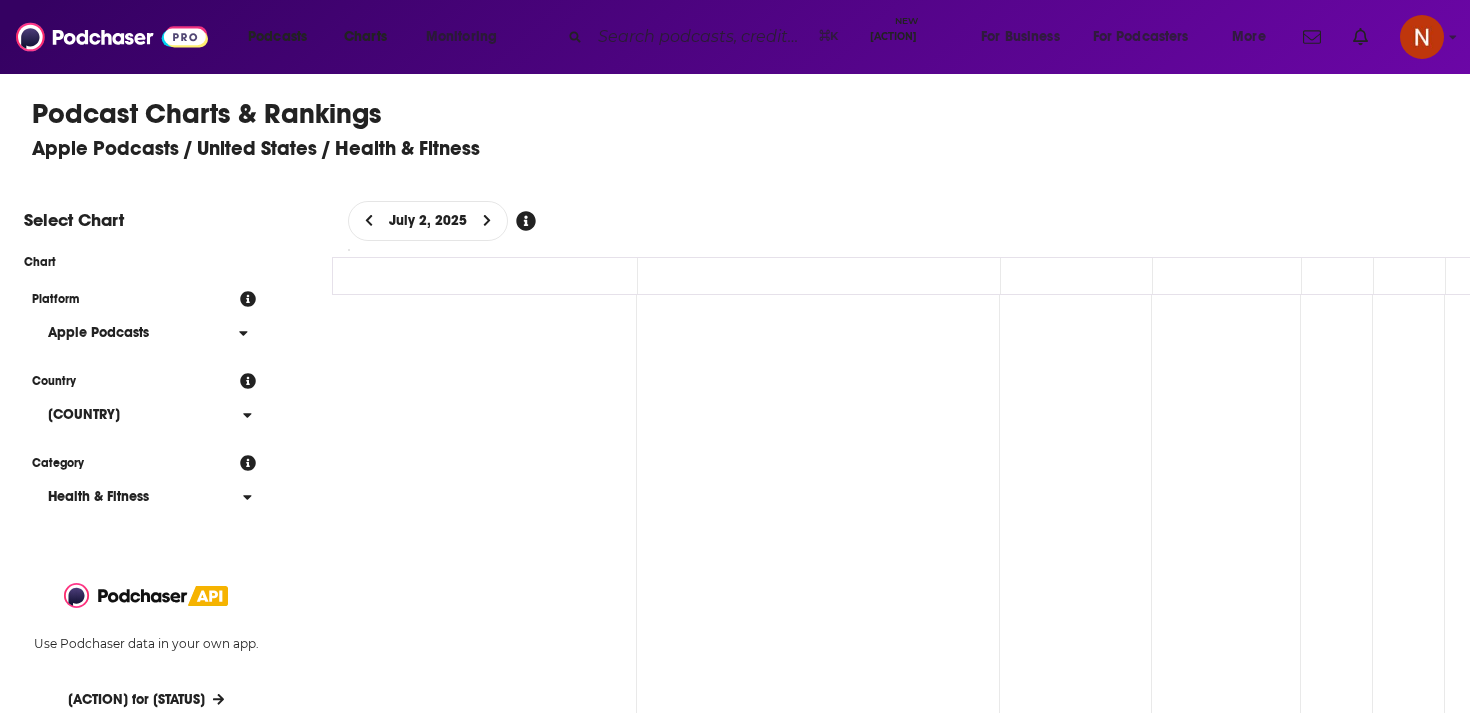 click on "[COUNTRY]" at bounding box center (137, 416) 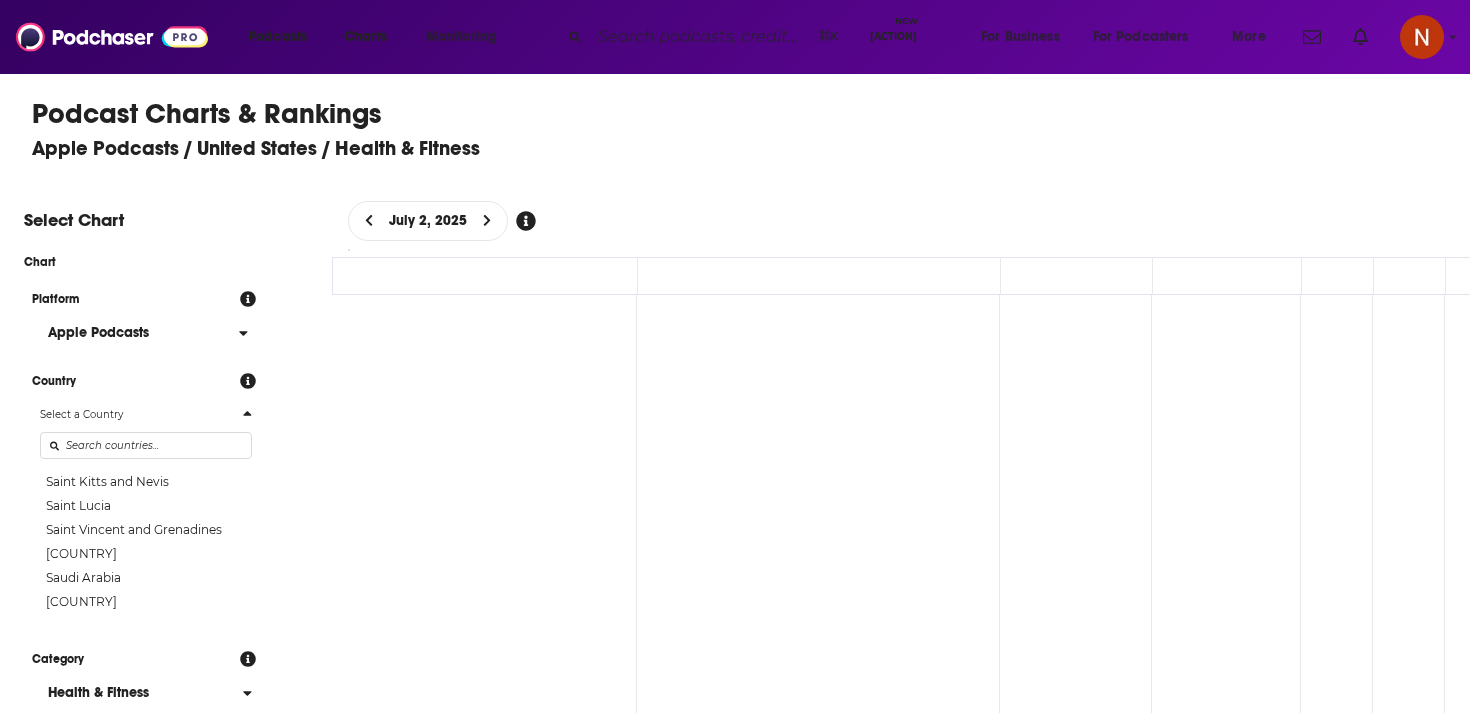 scroll, scrollTop: 3037, scrollLeft: 0, axis: vertical 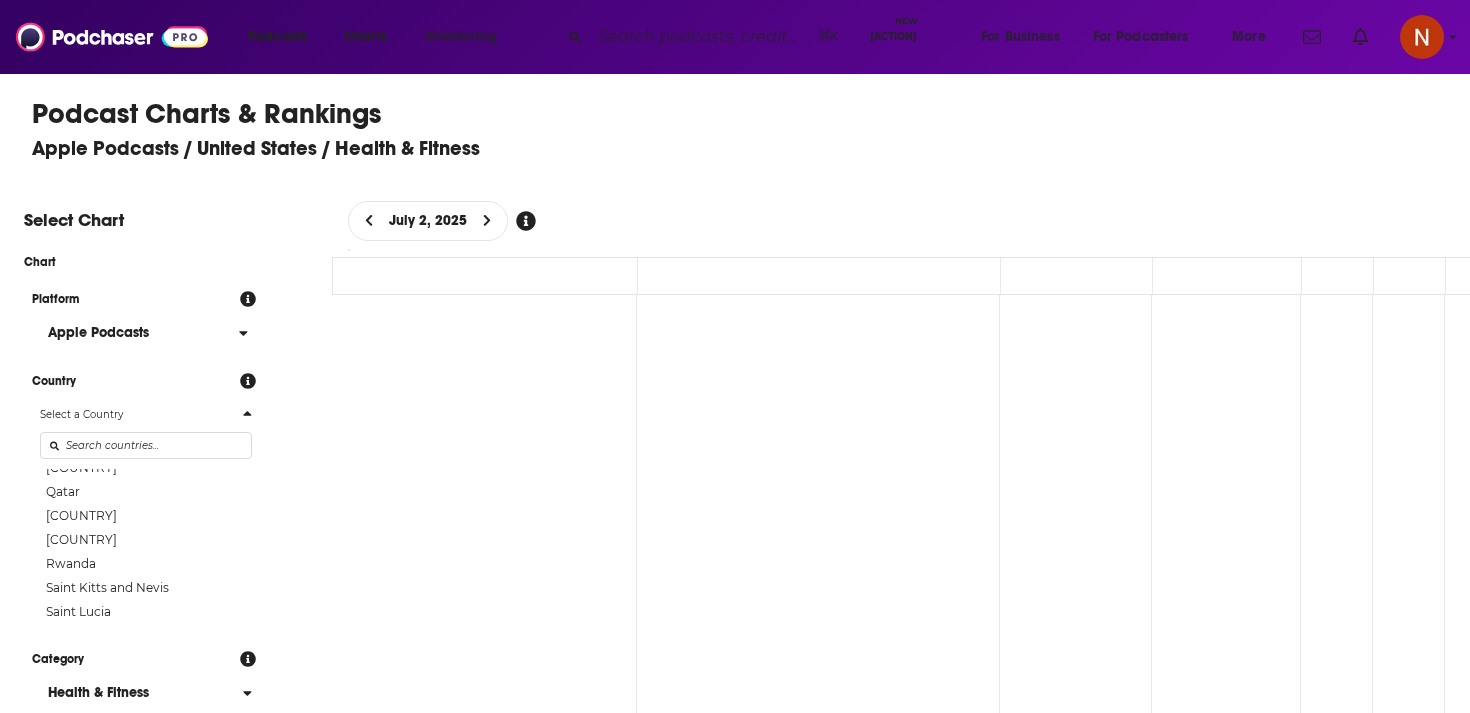 click at bounding box center [146, 445] 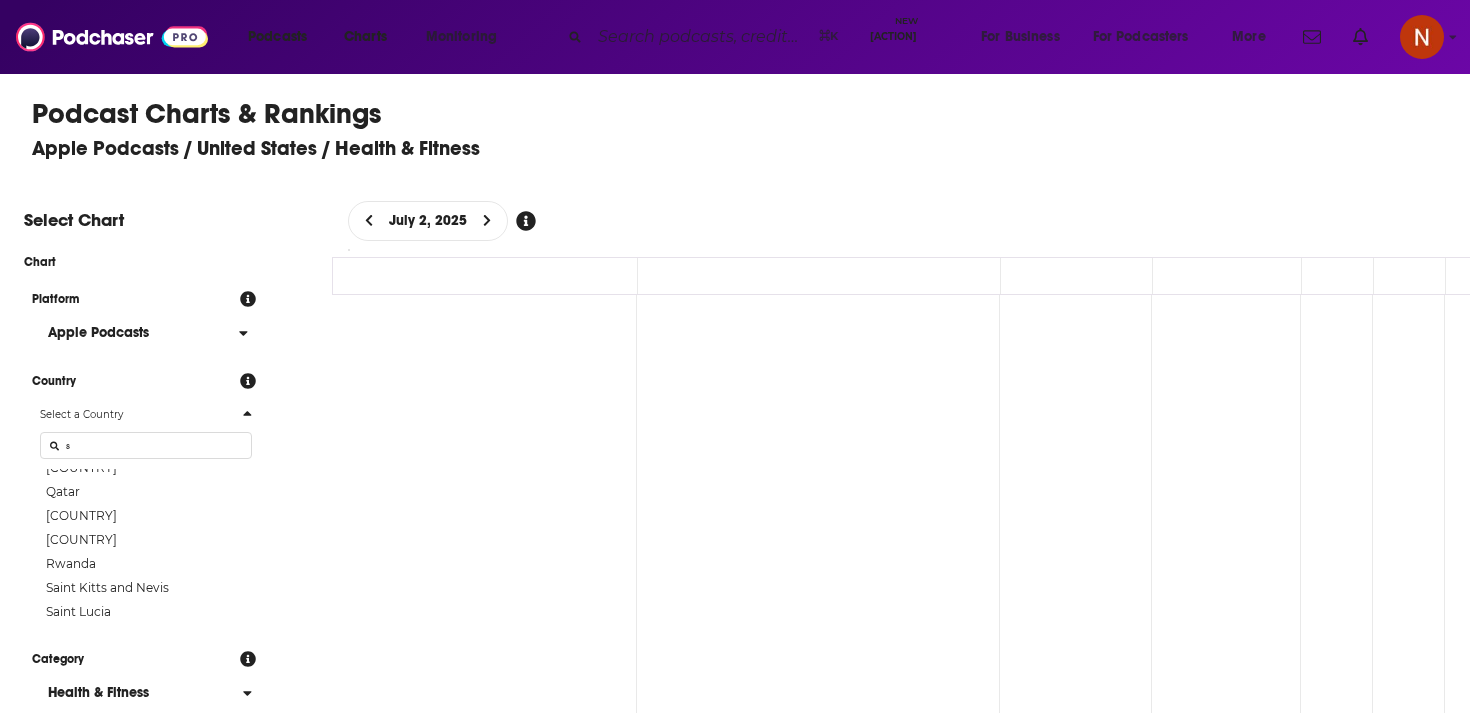 scroll, scrollTop: 0, scrollLeft: 0, axis: both 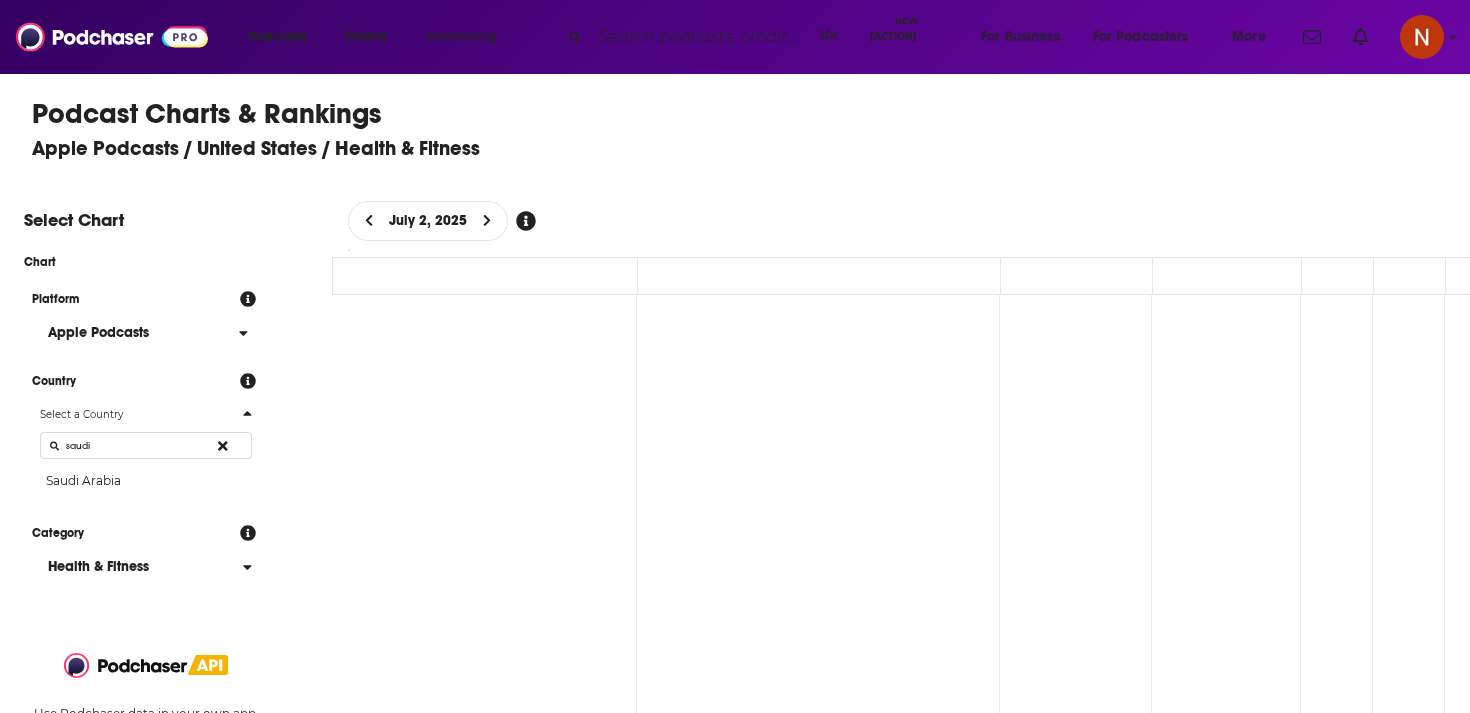 click on "Saudi Arabia" at bounding box center [146, 481] 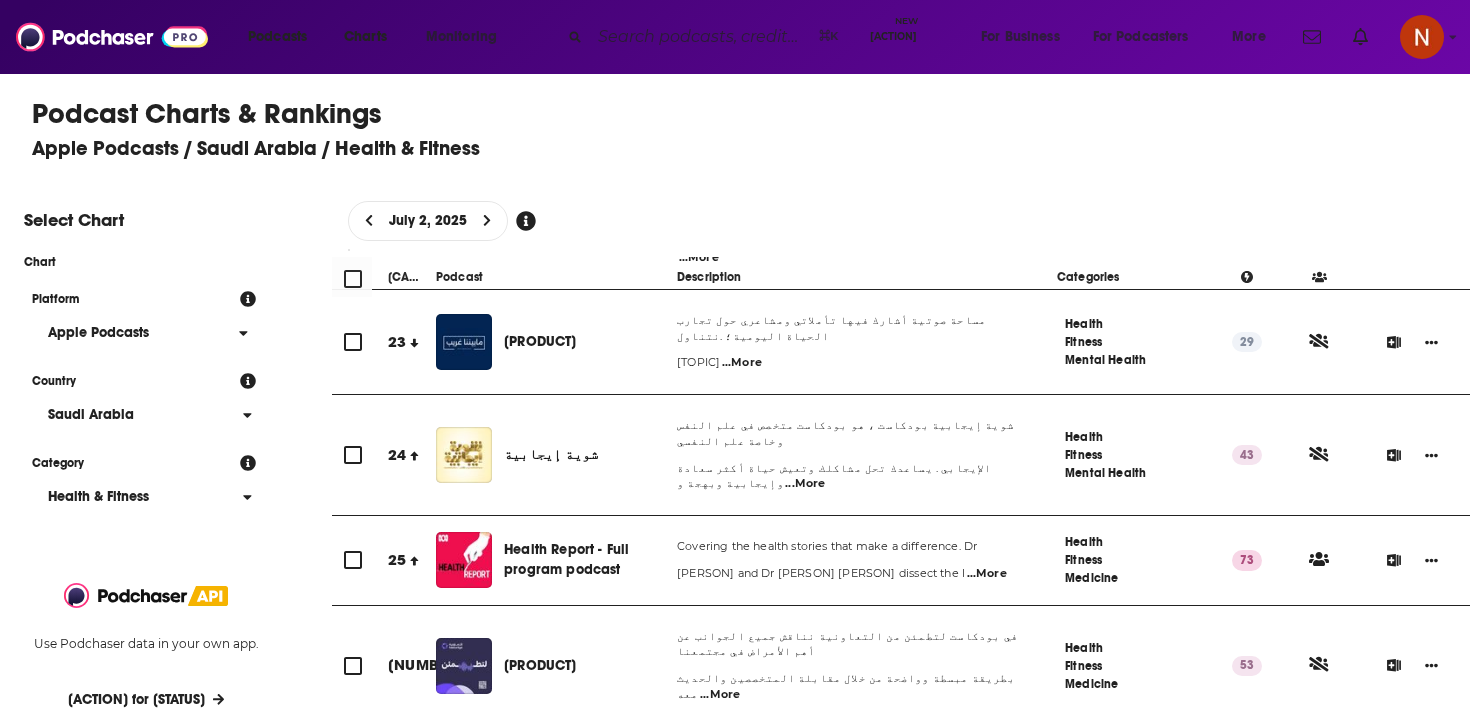 scroll, scrollTop: 2255, scrollLeft: 0, axis: vertical 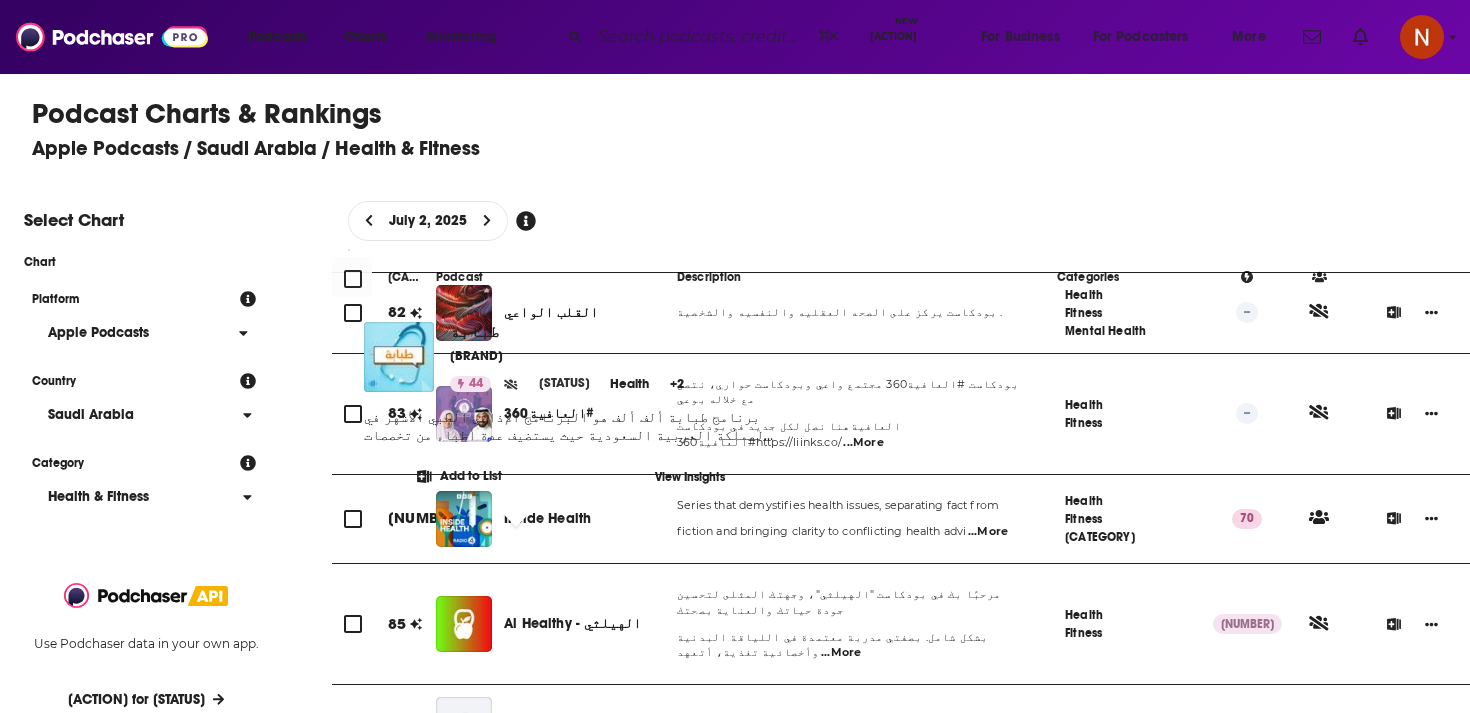 drag, startPoint x: 450, startPoint y: 361, endPoint x: 550, endPoint y: 354, distance: 100.2447 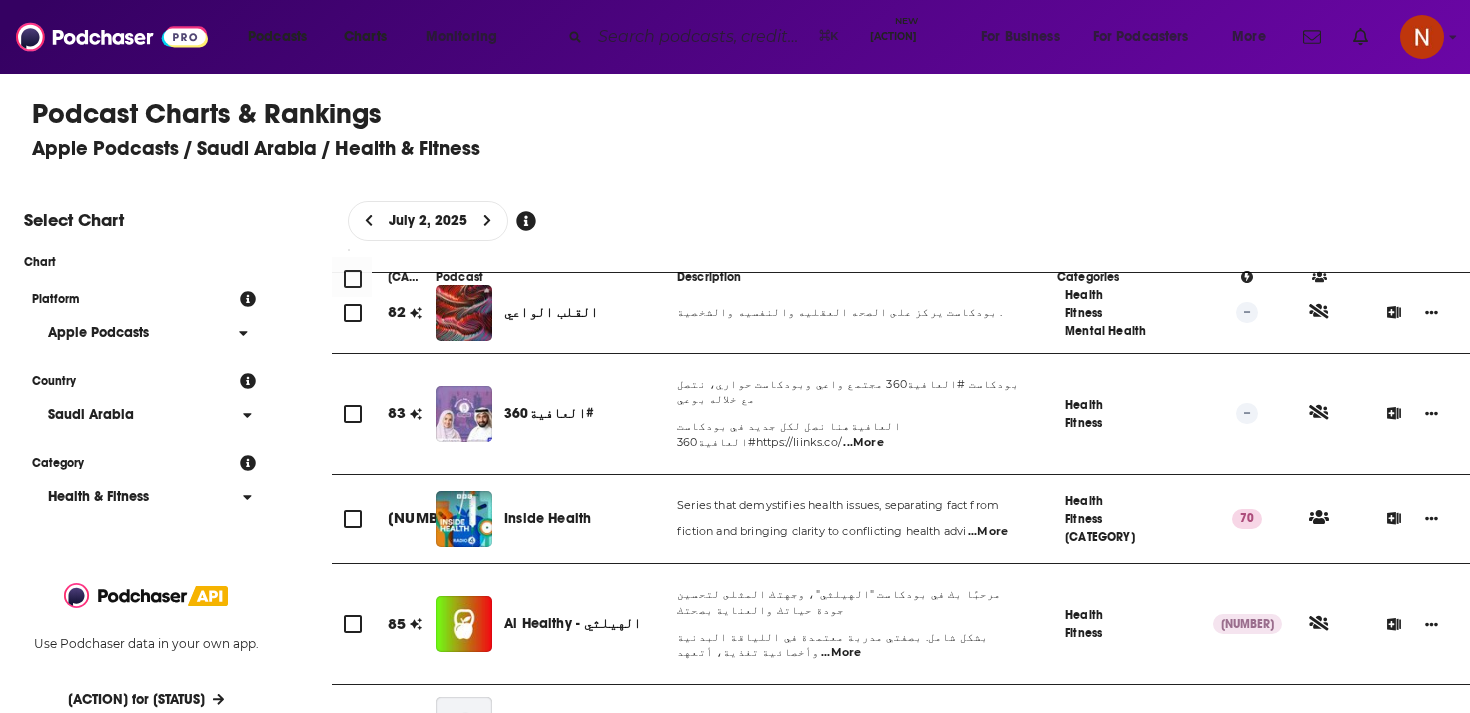 click on "طبابة" at bounding box center [524, 2032] 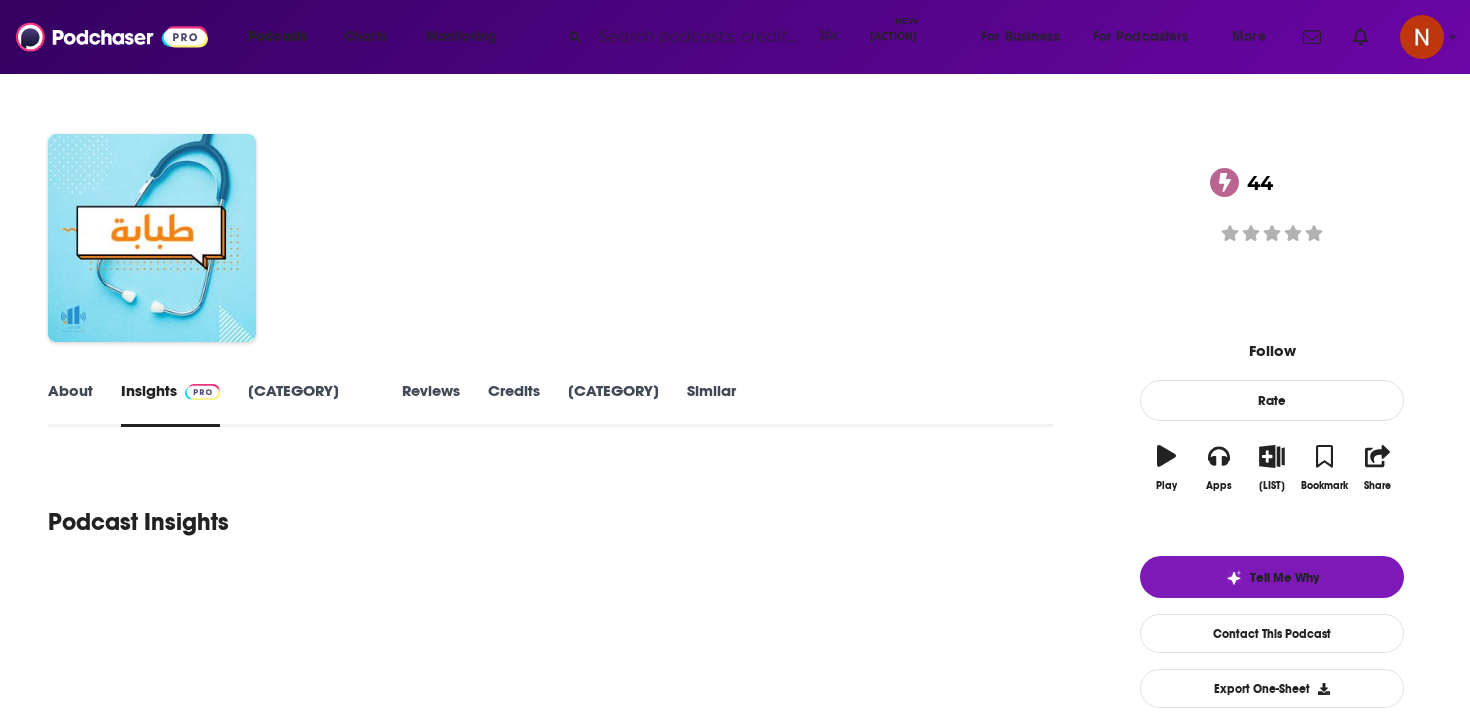 click on "طبابة 44" at bounding box center [690, 206] 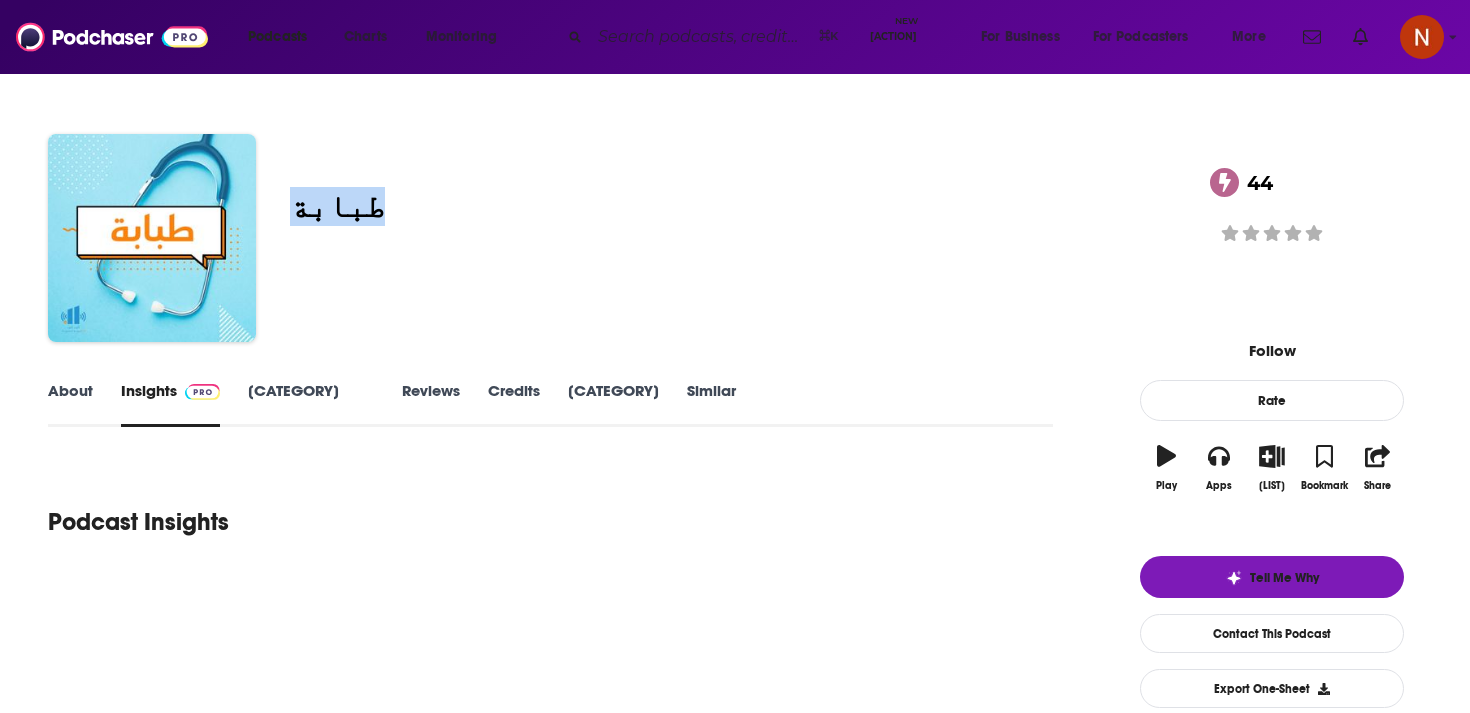 click on "طبابة 44" at bounding box center [690, 206] 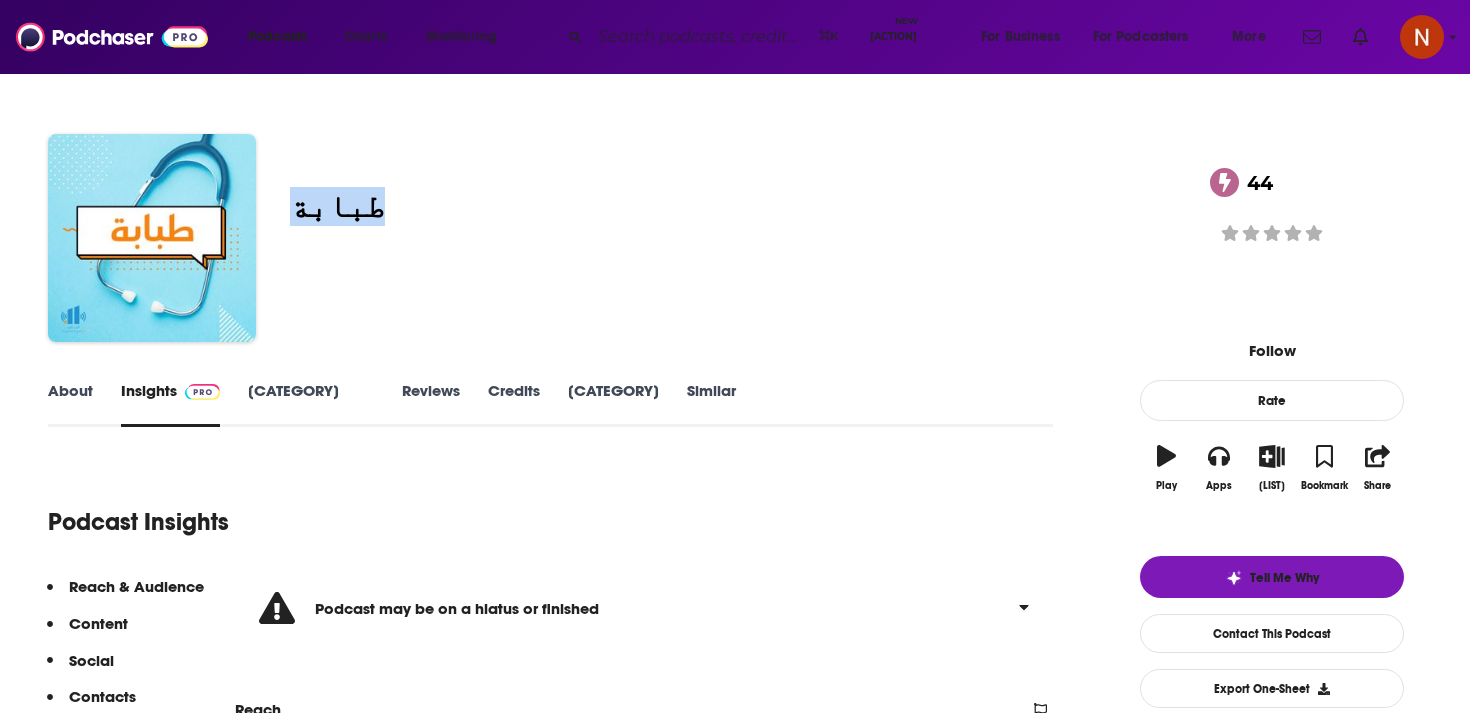 copy on "طبابة" 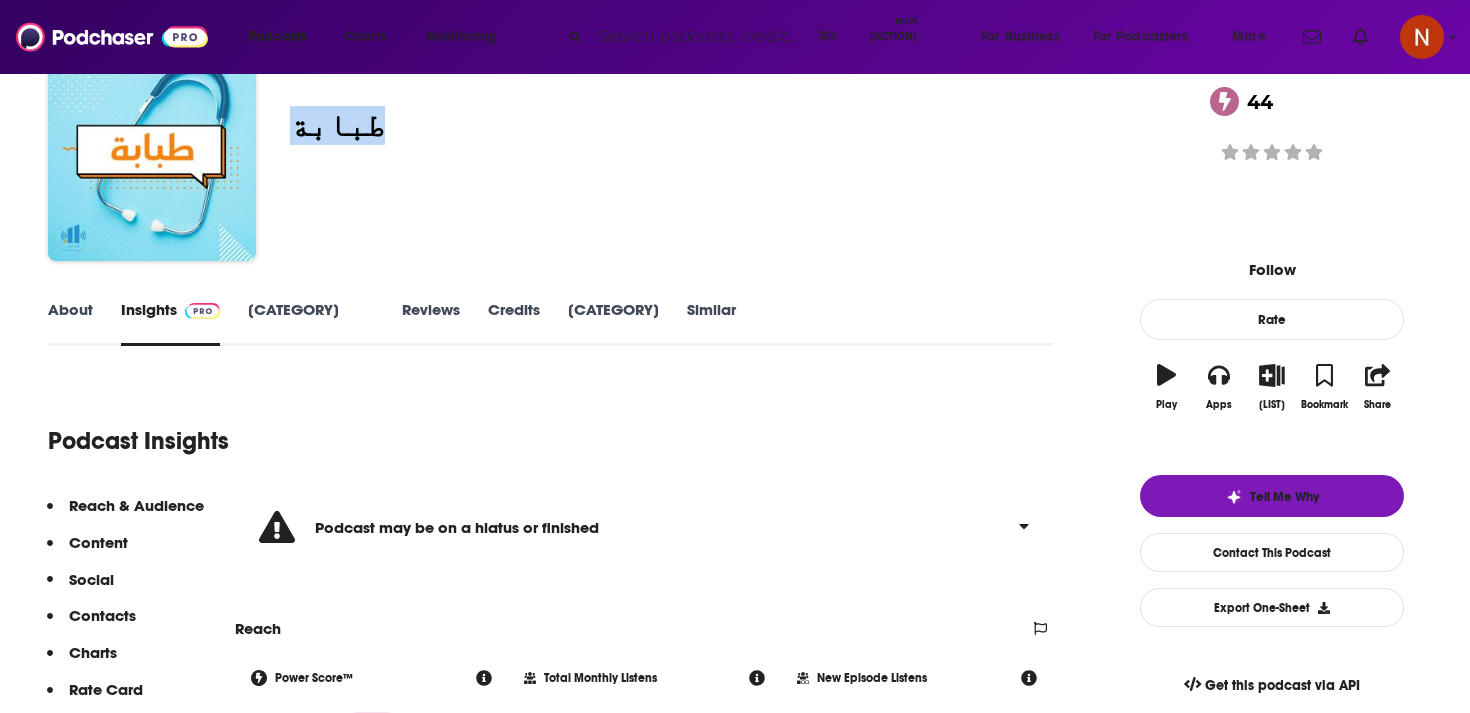 scroll, scrollTop: 0, scrollLeft: 0, axis: both 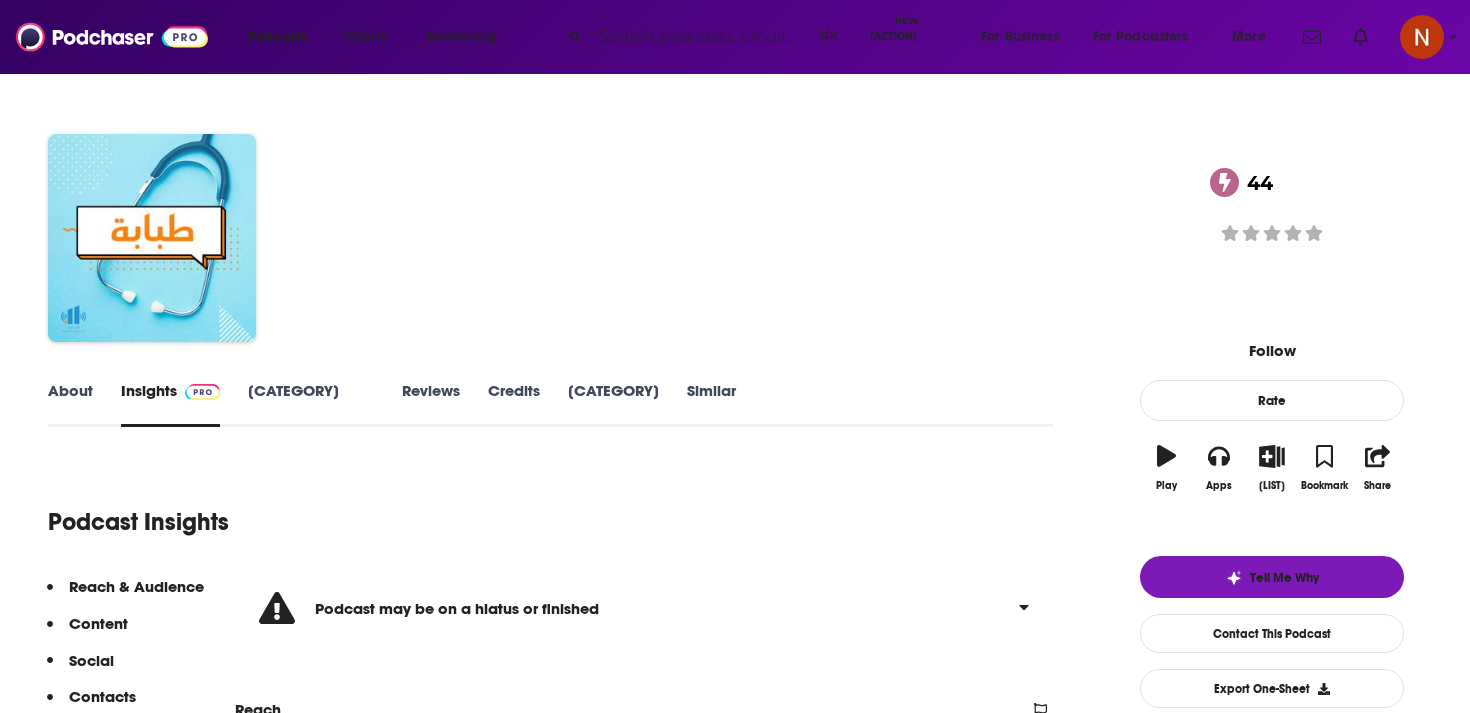 click at bounding box center (700, 37) 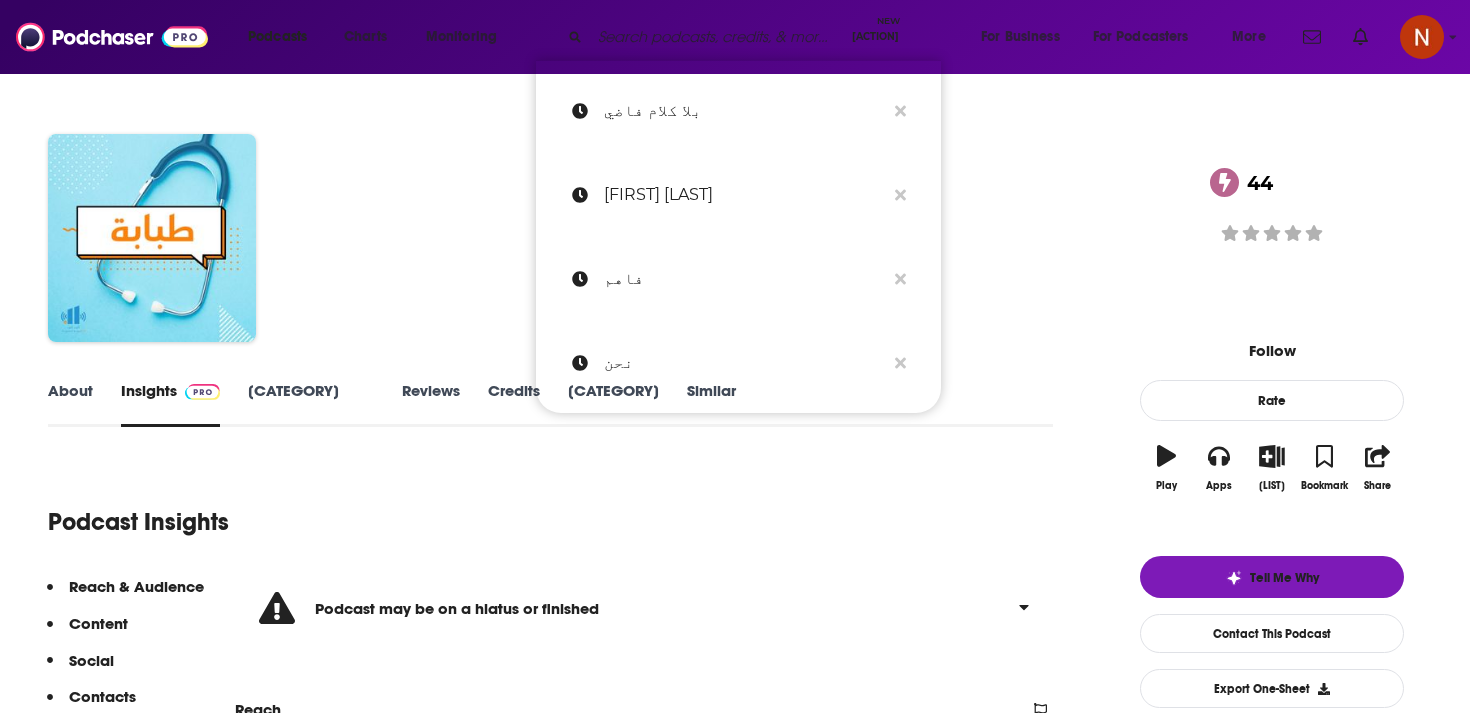 click on "[BRAND]" at bounding box center [327, 161] 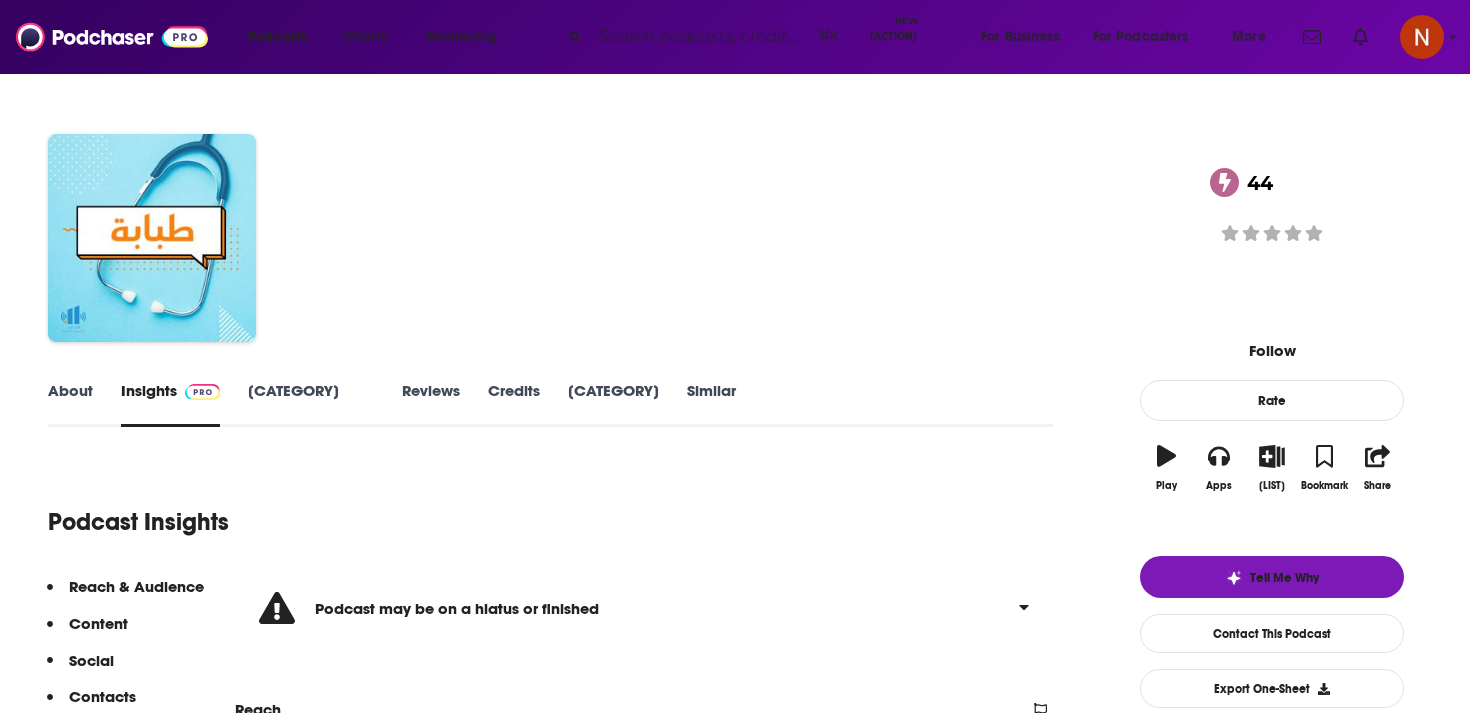 click on "[BRAND]" at bounding box center [327, 161] 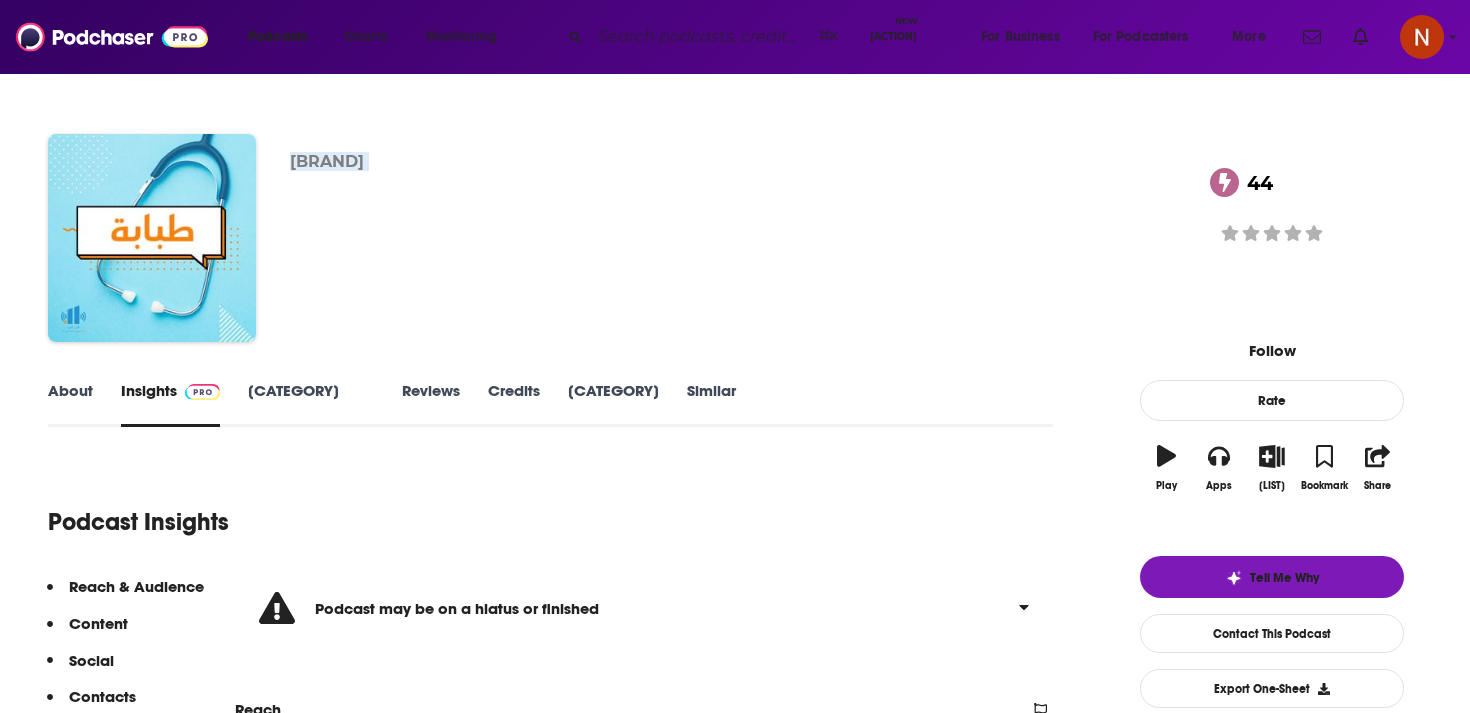 click on "[BRAND]" at bounding box center (327, 161) 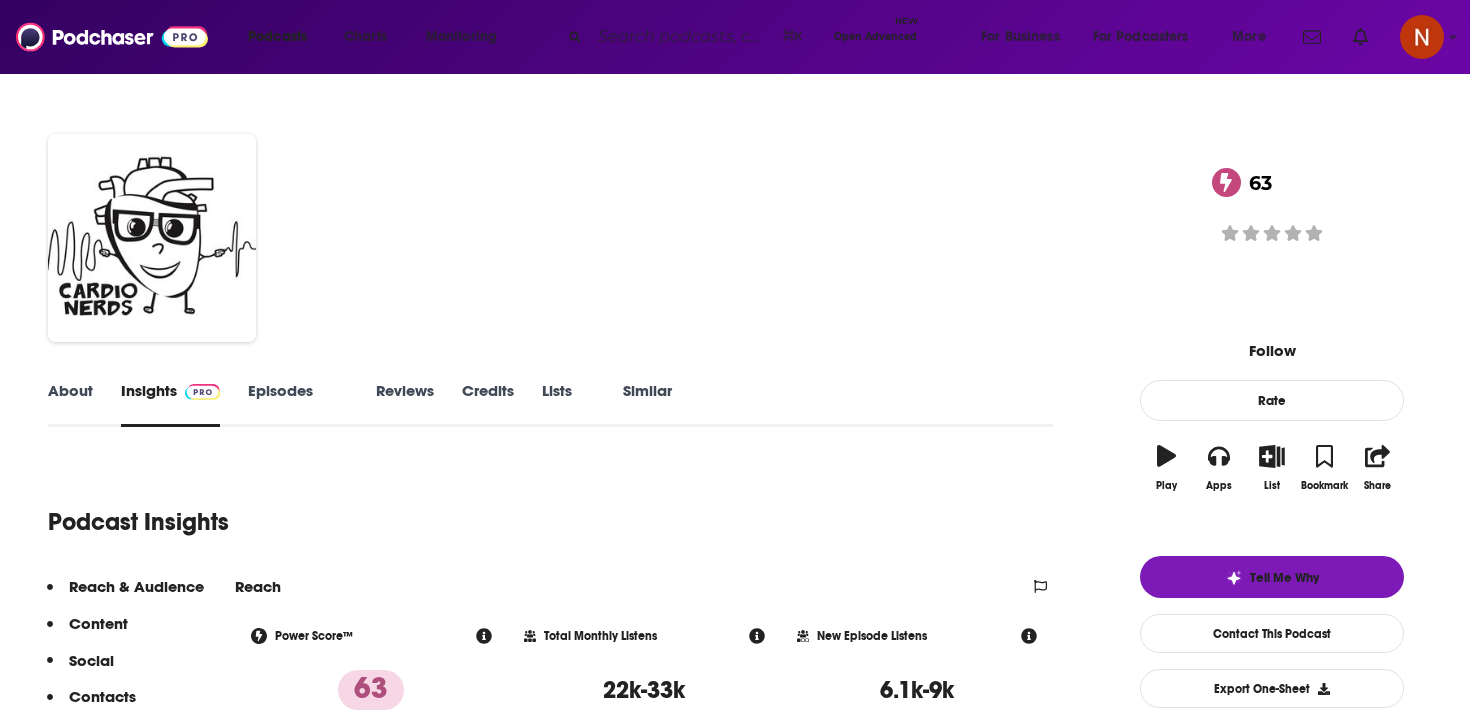 scroll, scrollTop: 0, scrollLeft: 0, axis: both 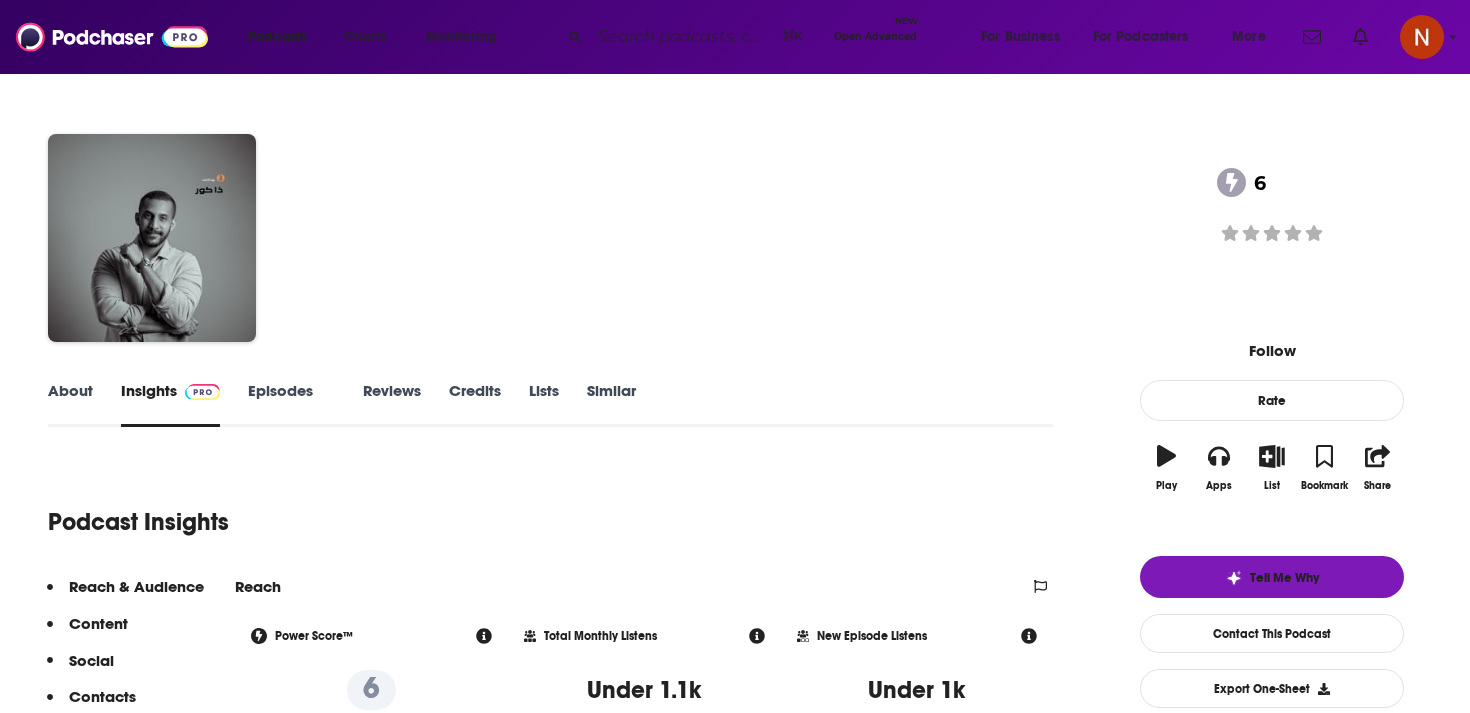 click on "[FIRST] [LAST]" at bounding box center [349, 161] 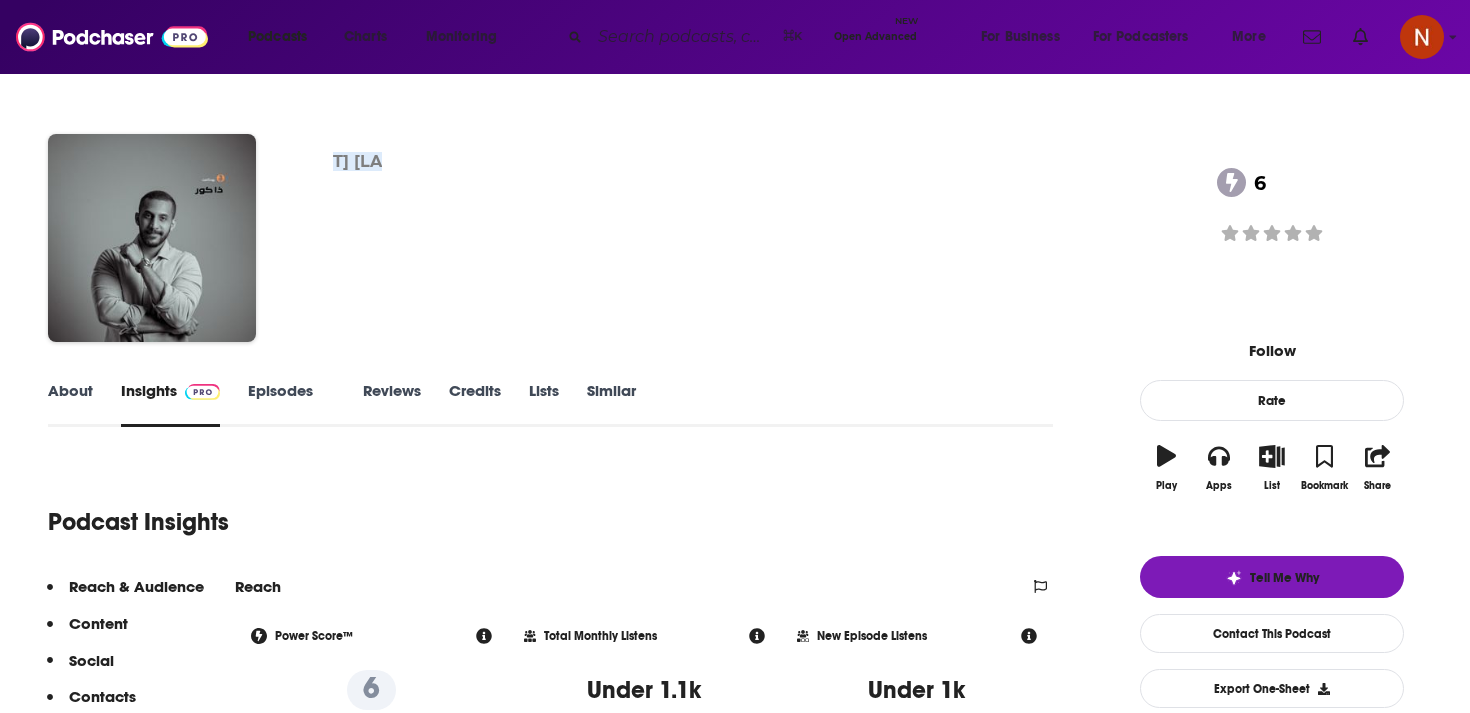 click on "[FIRST] [LAST]" at bounding box center (349, 161) 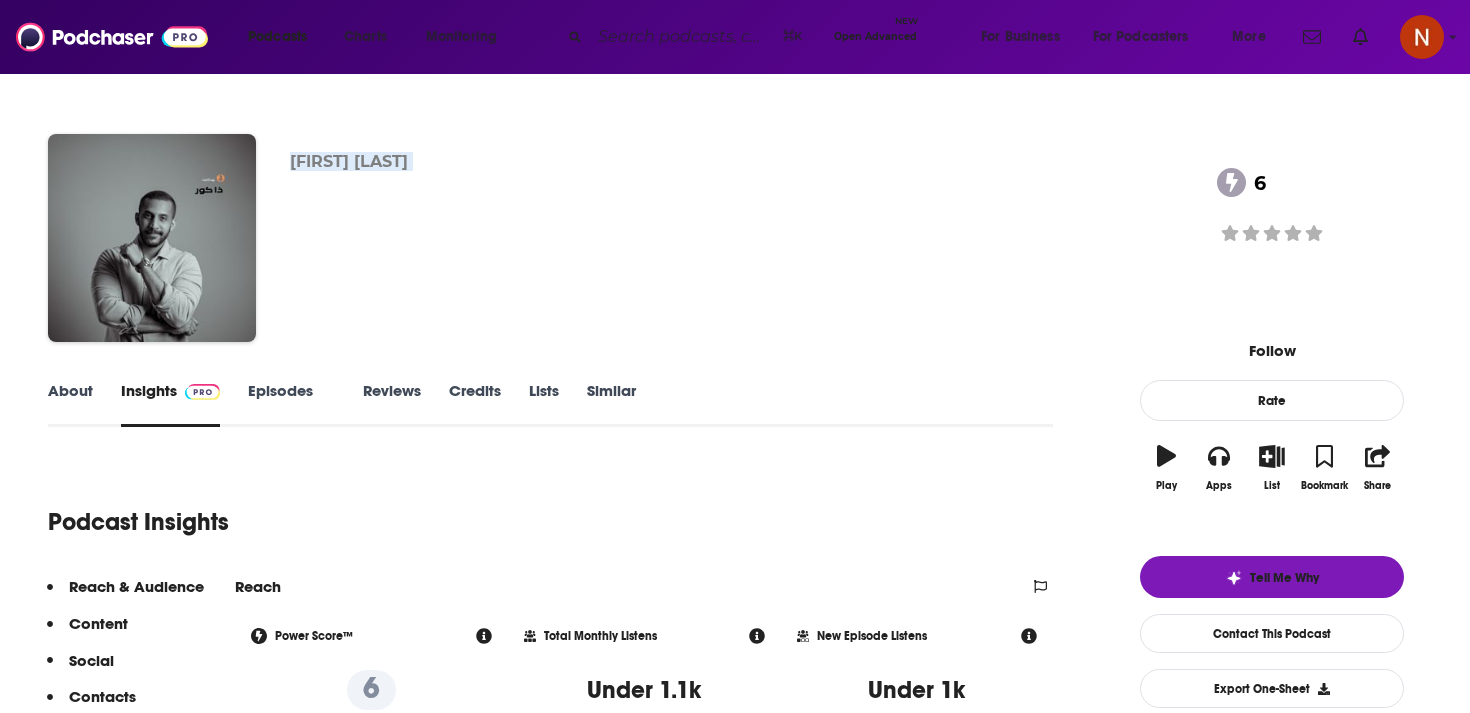 copy on "[FIRST] [LAST]" 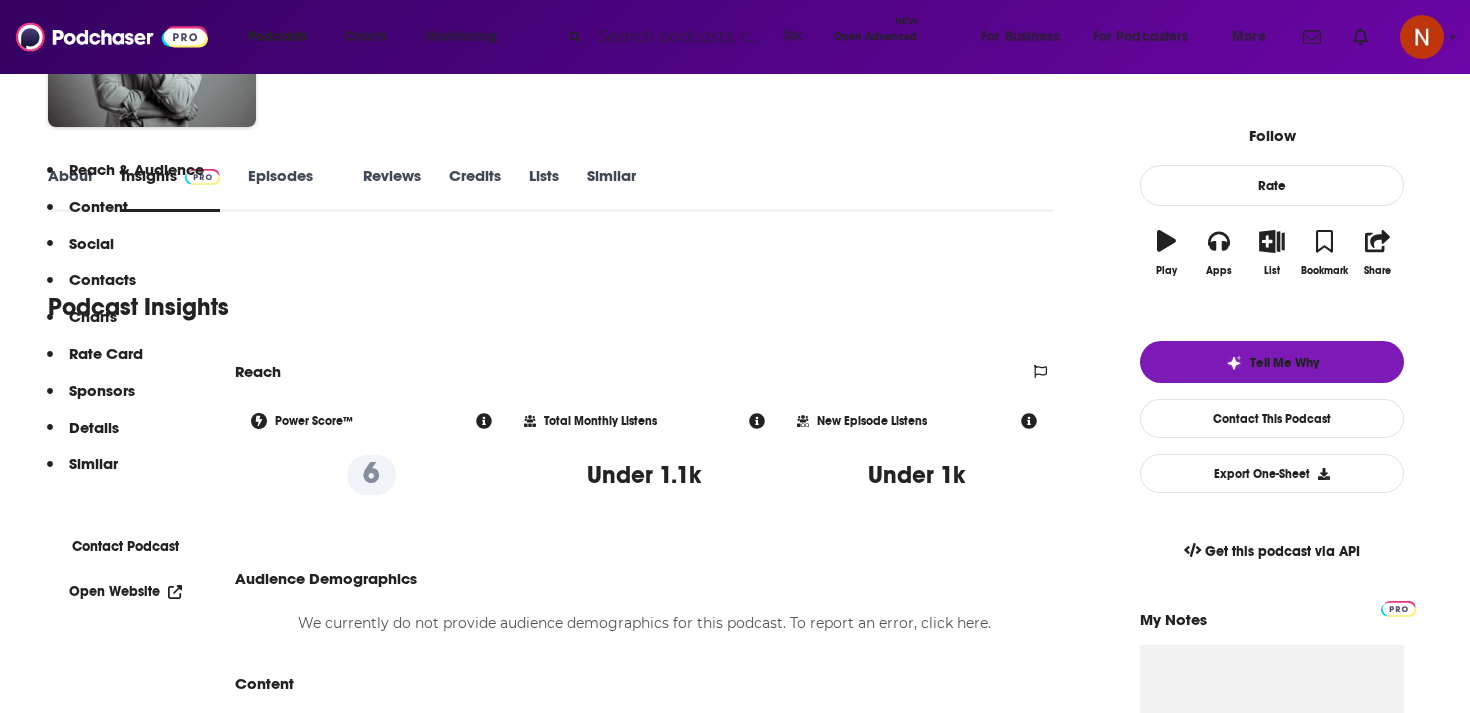 scroll, scrollTop: 0, scrollLeft: 0, axis: both 